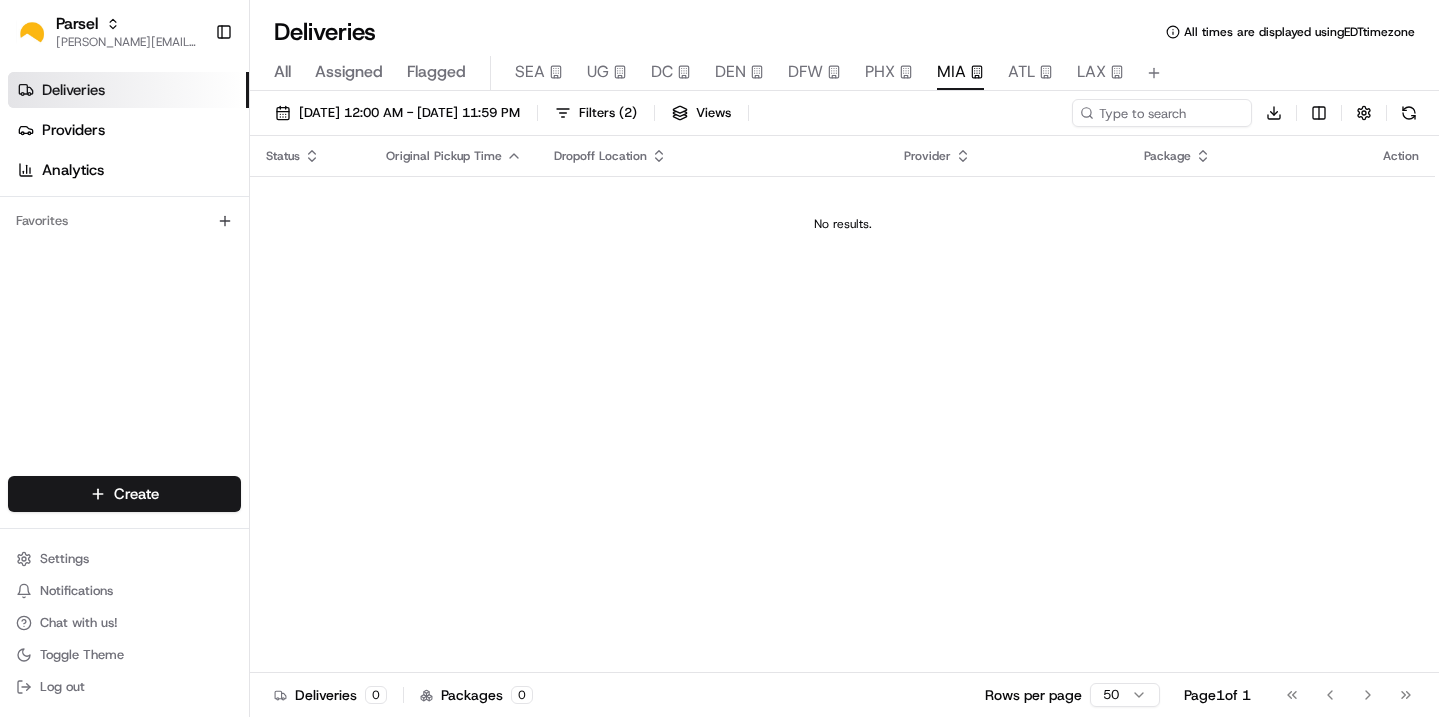scroll, scrollTop: 0, scrollLeft: 0, axis: both 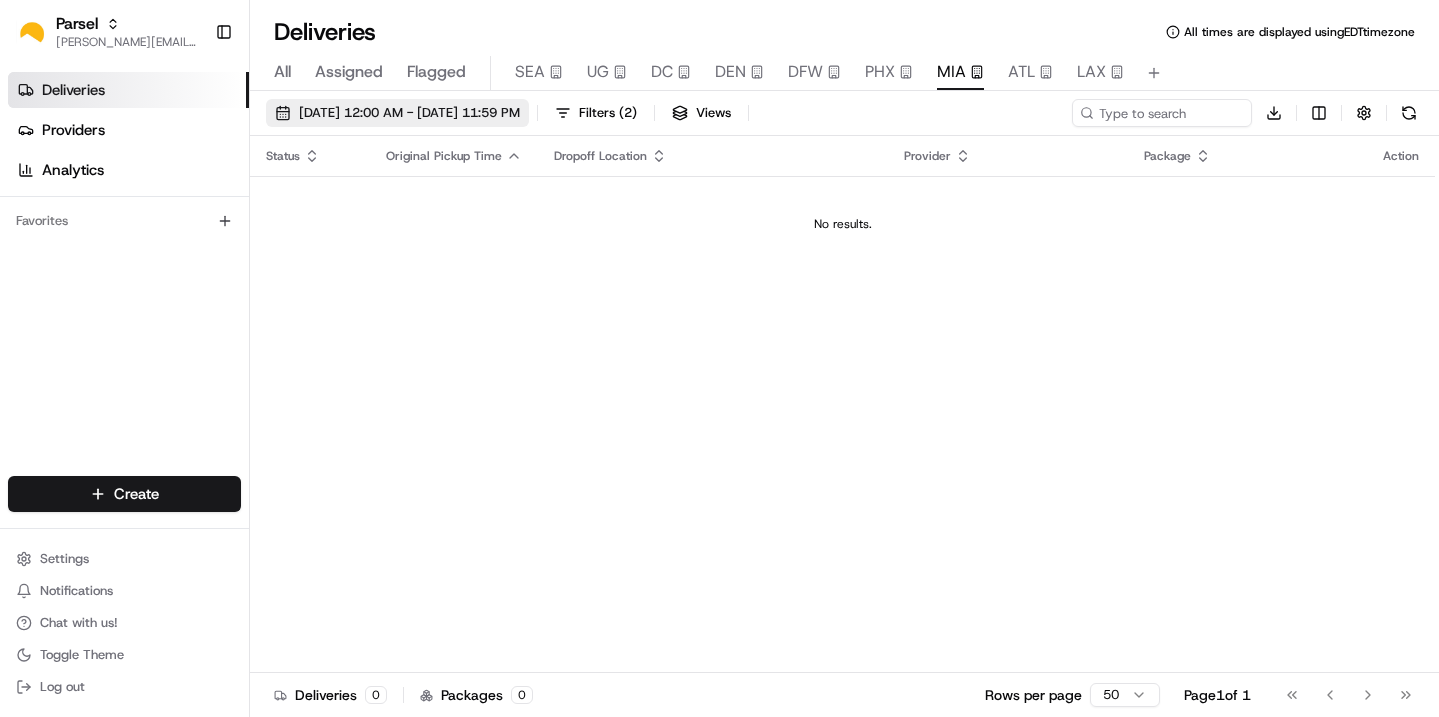 click on "[DATE] 12:00 AM - [DATE] 11:59 PM" at bounding box center (409, 113) 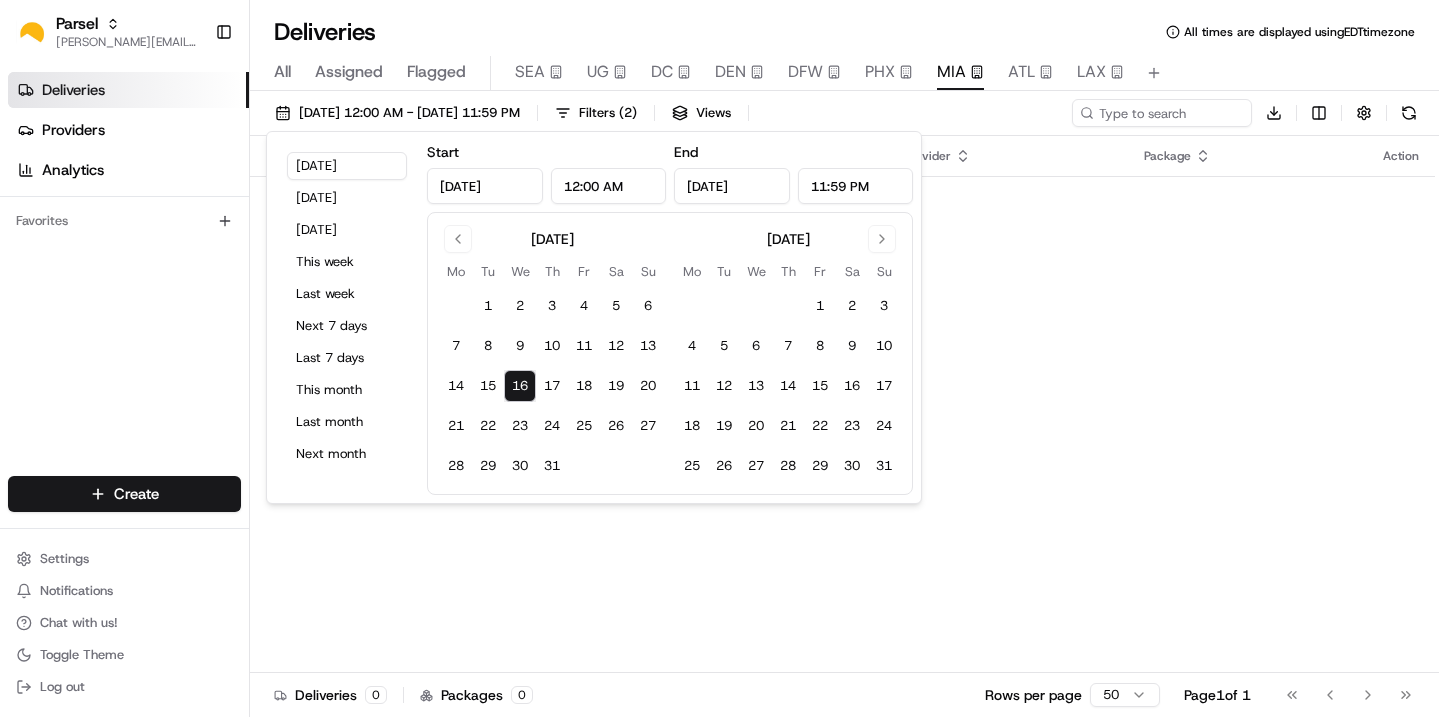 click on "Status Original Pickup Time Dropoff Location Provider Package Action No results." at bounding box center (842, 404) 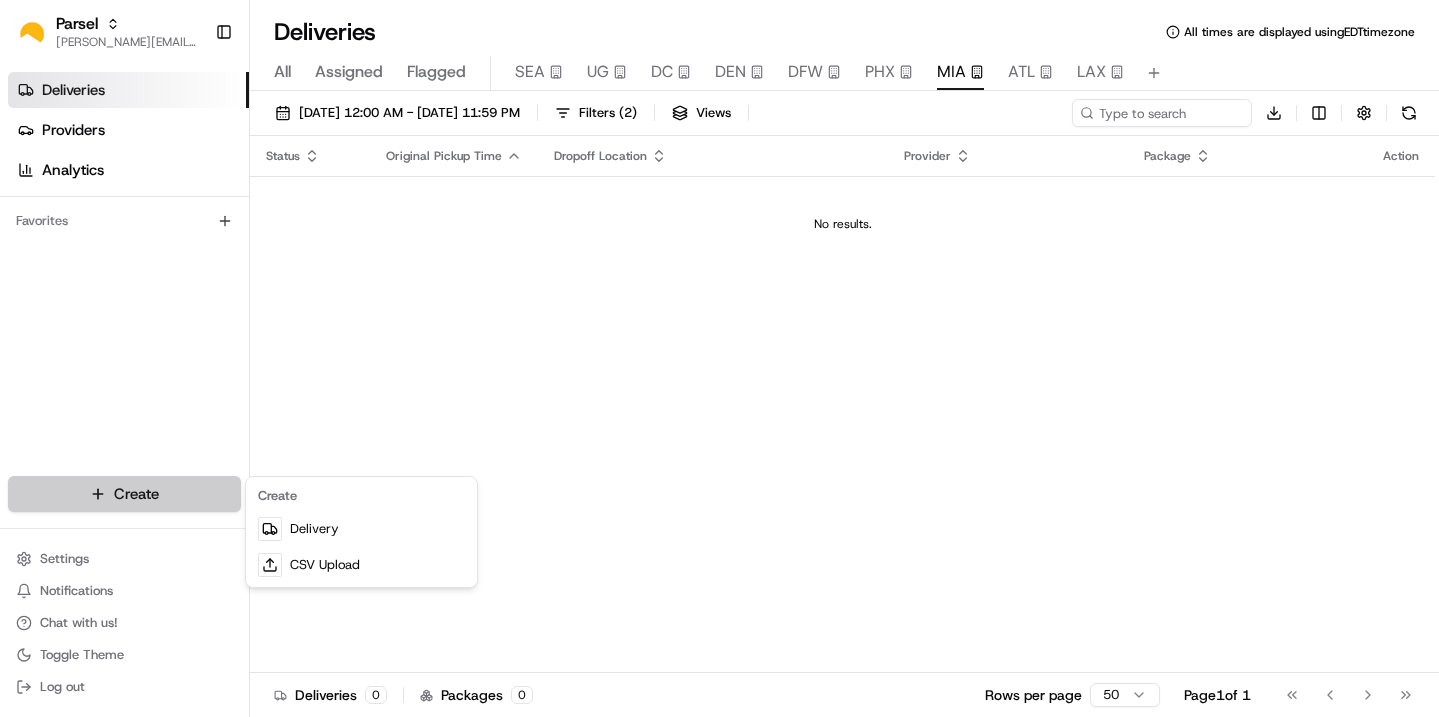 click on "Parsel [EMAIL_ADDRESS][PERSON_NAME][DOMAIN_NAME] Toggle Sidebar Deliveries Providers Analytics Favorites Main Menu Members & Organization Organization Users Roles Preferences Customization Tracking Orchestration Automations Dispatch Strategy Locations Pickup Locations Dropoff Locations Billing Billing Refund Requests Integrations Notification Triggers Webhooks API Keys Request Logs Create Settings Notifications Chat with us! Toggle Theme Log out Deliveries All times are displayed using  EDT  timezone All Assigned Flagged SEA UG DC DEN DFW PHX MIA ATL LAX [DATE] 12:00 AM - [DATE] 11:59 PM Filters ( 2 ) Views Download Status Original Pickup Time Dropoff Location Provider Package Action No results. Deliveries 0 Packages 0 Rows per page 50 Page  1  of   1 Go to first page Go to previous page Go to next page Go to last page
Create Delivery CSV Upload" at bounding box center [719, 358] 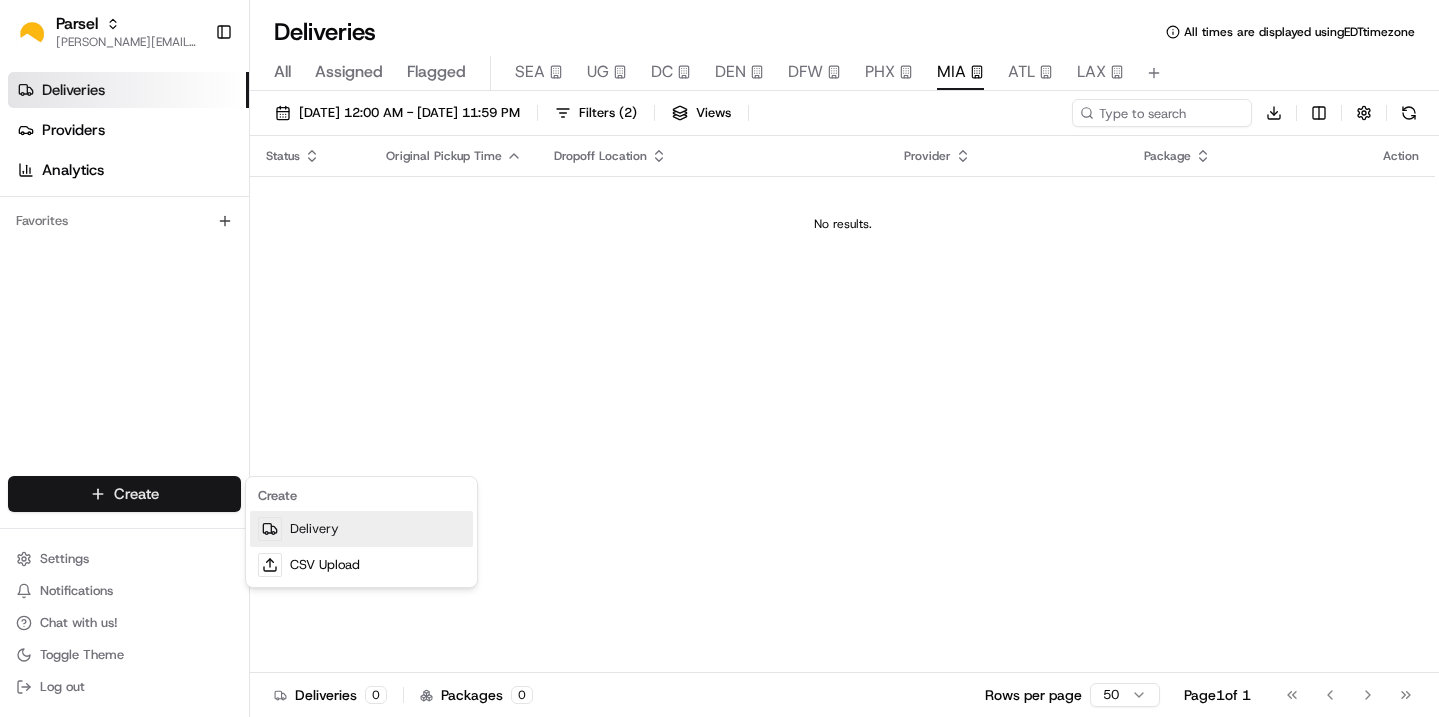 click on "Delivery" at bounding box center [361, 529] 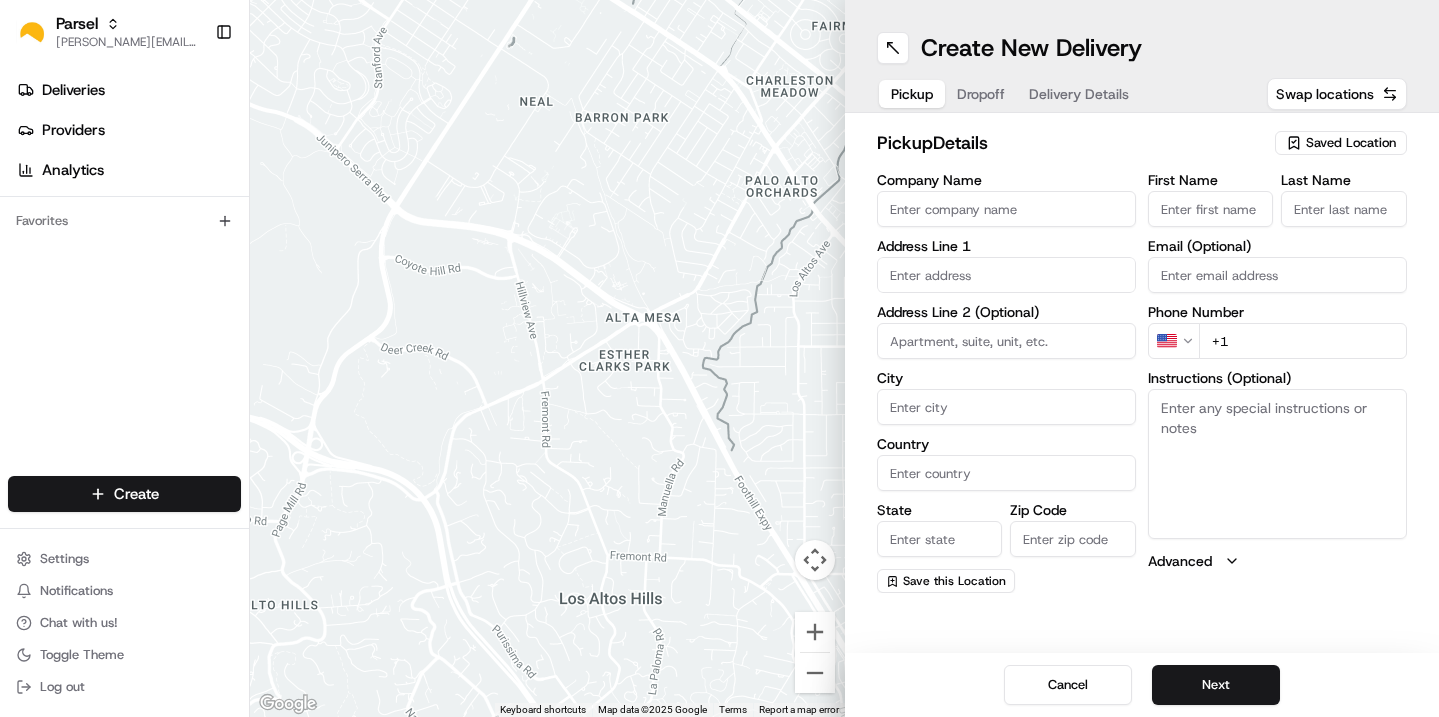 click on "pickup  Details Saved Location Company Name Address Line 1 Address Line 2 (Optional) City Country State Zip Code Save this Location First Name Last Name Email (Optional) Phone Number US +1 Instructions (Optional) Advanced" at bounding box center [1142, 361] 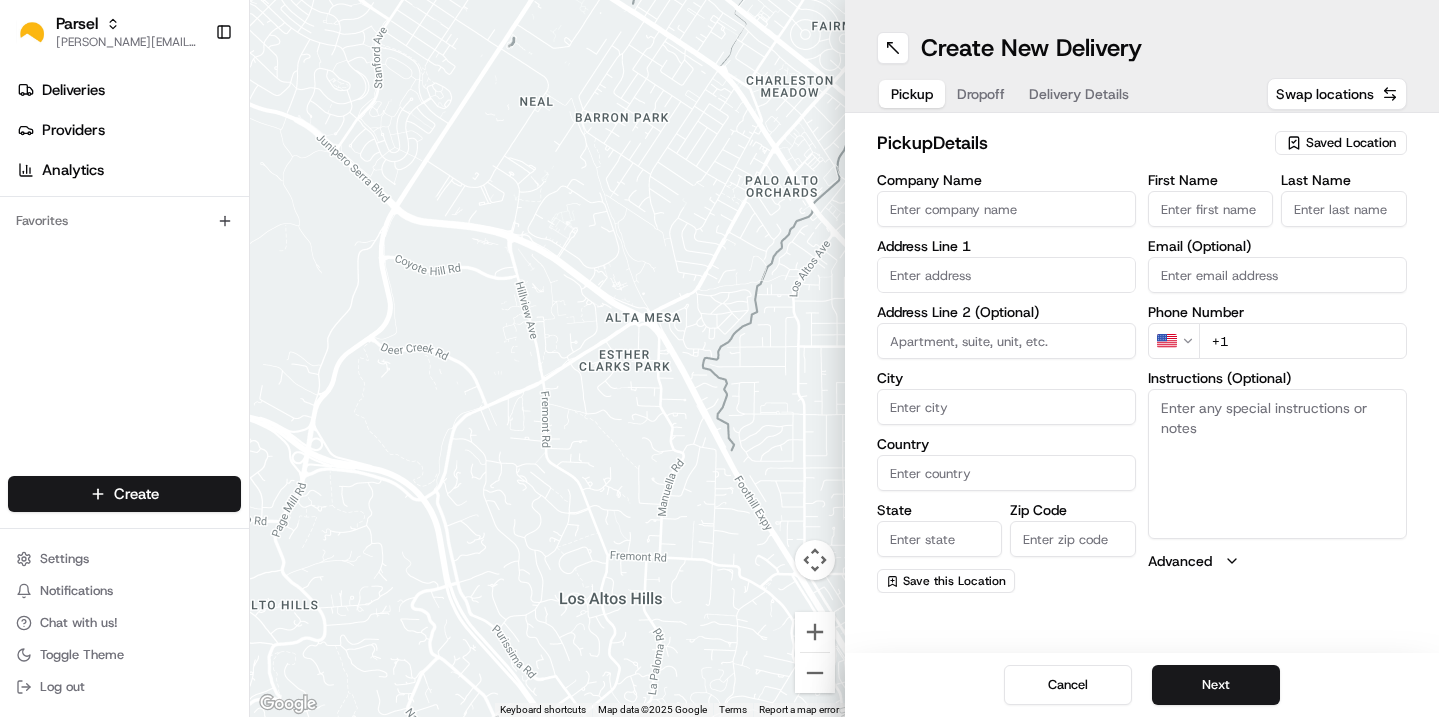click 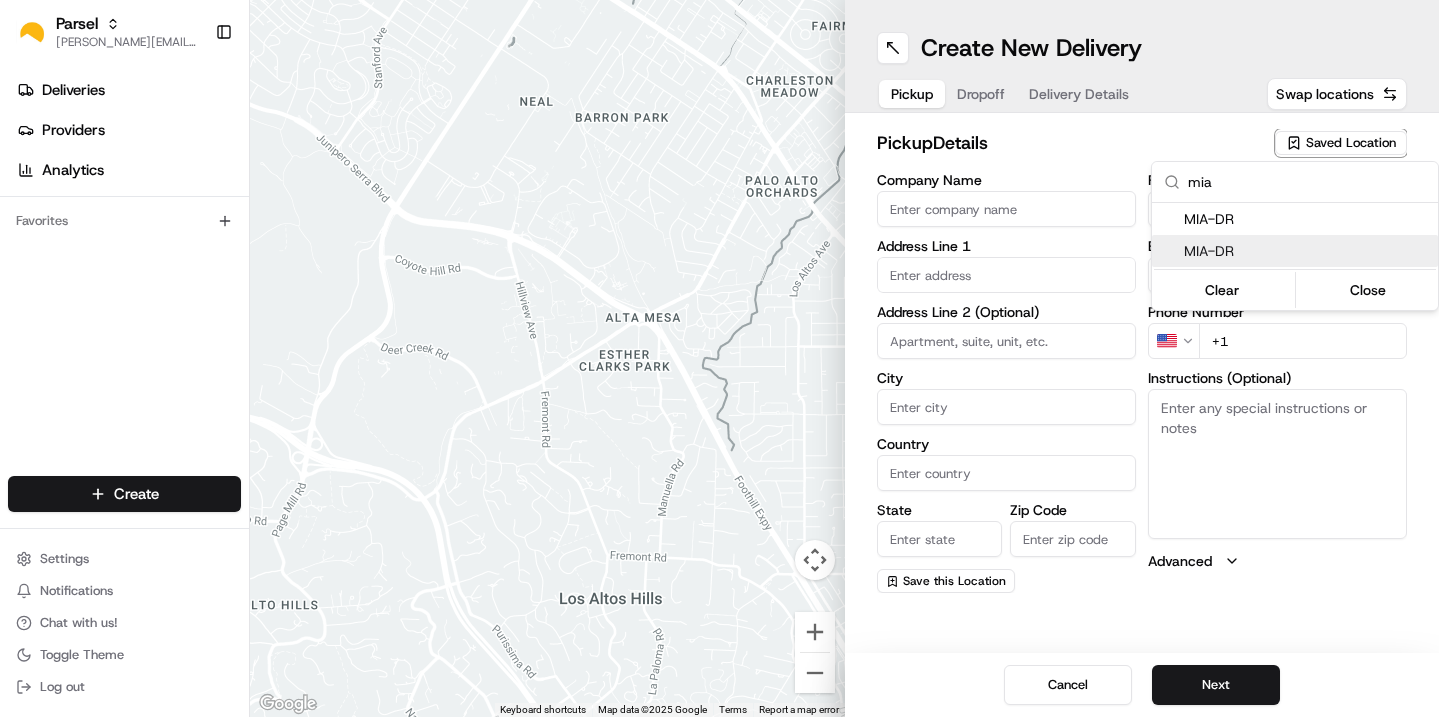 type on "mia" 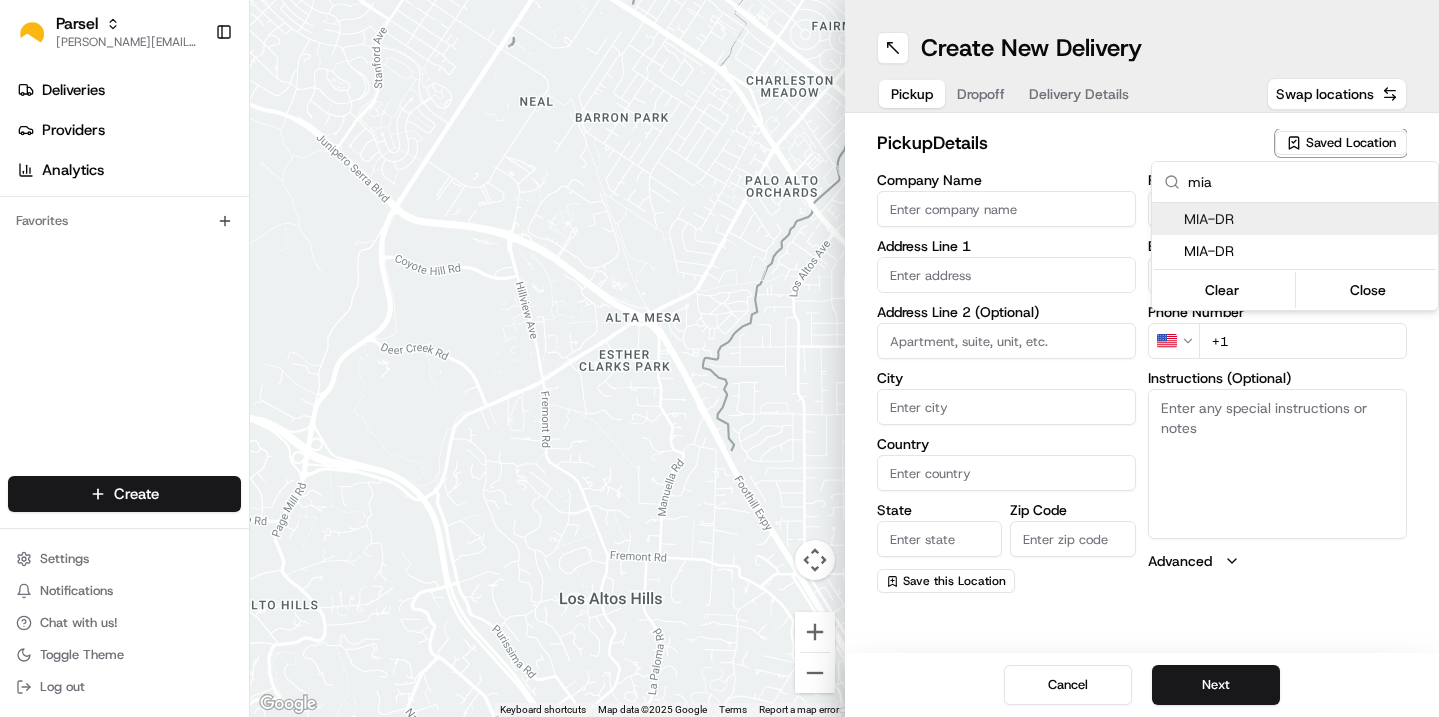 click on "MIA-DR" at bounding box center [1307, 219] 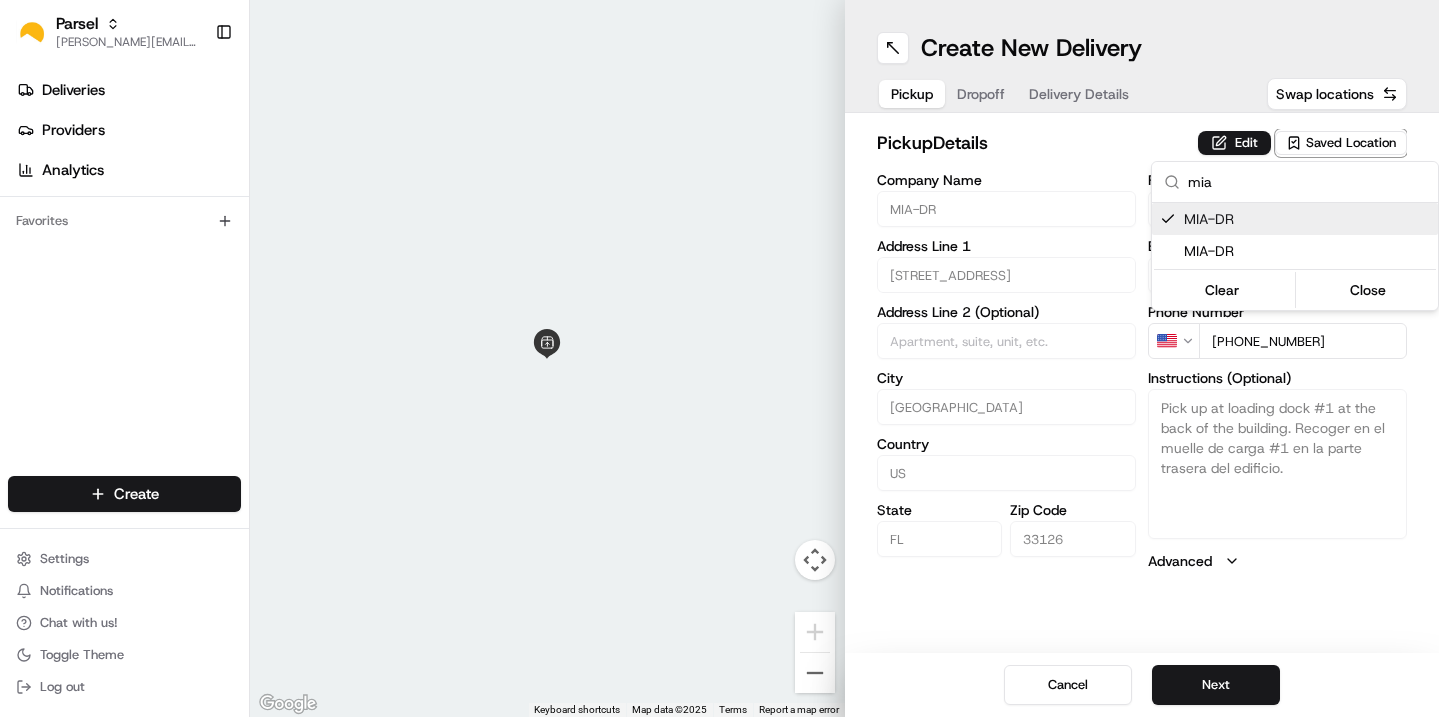 click on "Parsel [EMAIL_ADDRESS][PERSON_NAME][DOMAIN_NAME] Toggle Sidebar Deliveries Providers Analytics Favorites Main Menu Members & Organization Organization Users Roles Preferences Customization Tracking Orchestration Automations Dispatch Strategy Locations Pickup Locations Dropoff Locations Billing Billing Refund Requests Integrations Notification Triggers Webhooks API Keys Request Logs Create Settings Notifications Chat with us! Toggle Theme Log out ← Move left → Move right ↑ Move up ↓ Move down + Zoom in - Zoom out Home Jump left by 75% End Jump right by 75% Page Up Jump up by 75% Page Down Jump down by 75% Keyboard shortcuts Map Data Map data ©2025 Map data ©2025 2 m  Click to toggle between metric and imperial units Terms Report a map error Create New Delivery Pickup Dropoff Delivery Details Swap locations pickup  Details  Edit Saved Location Company Name MIA-DR Address Line 1 [STREET_ADDRESS] Address Line 2 (Optional) City [GEOGRAPHIC_DATA] [GEOGRAPHIC_DATA] State [US_STATE] Zip Code 33126 First Name [PERSON_NAME] Last Name US" at bounding box center (719, 358) 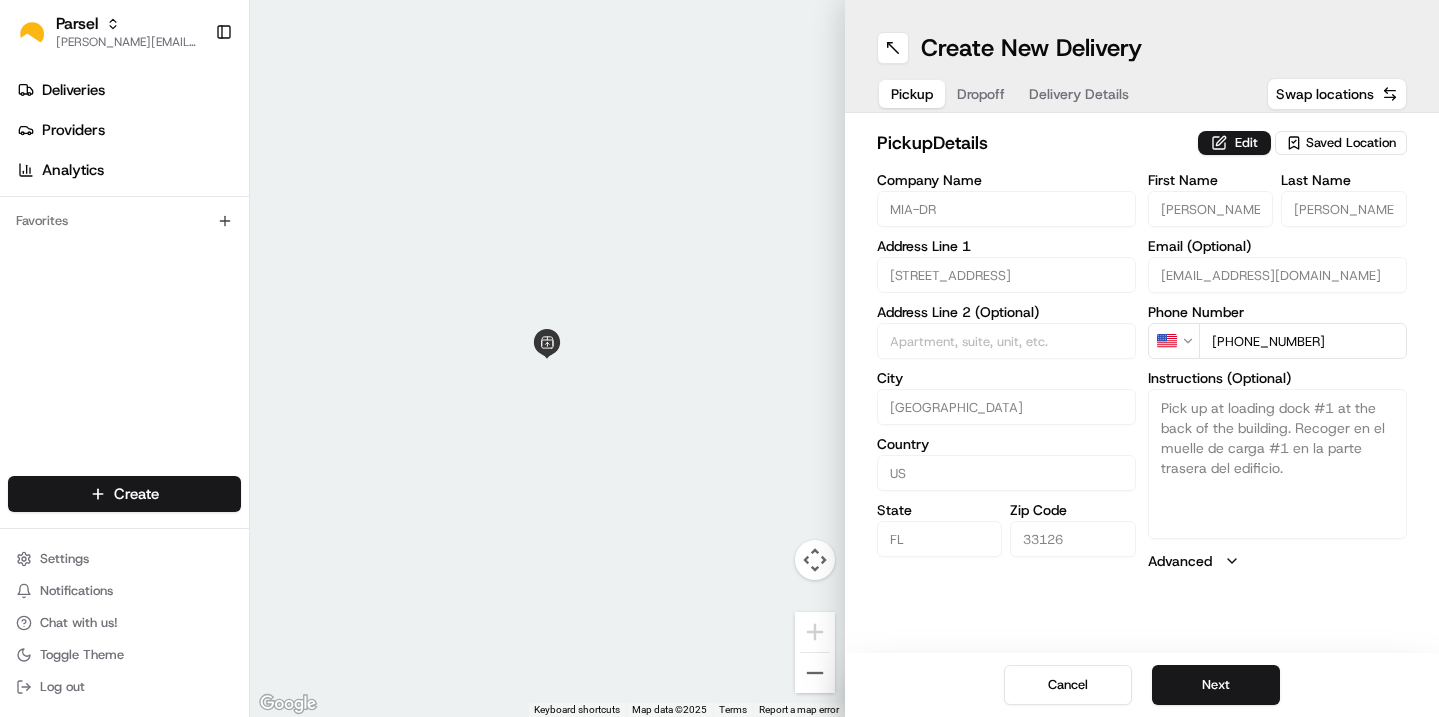 click on "Dropoff" at bounding box center (981, 94) 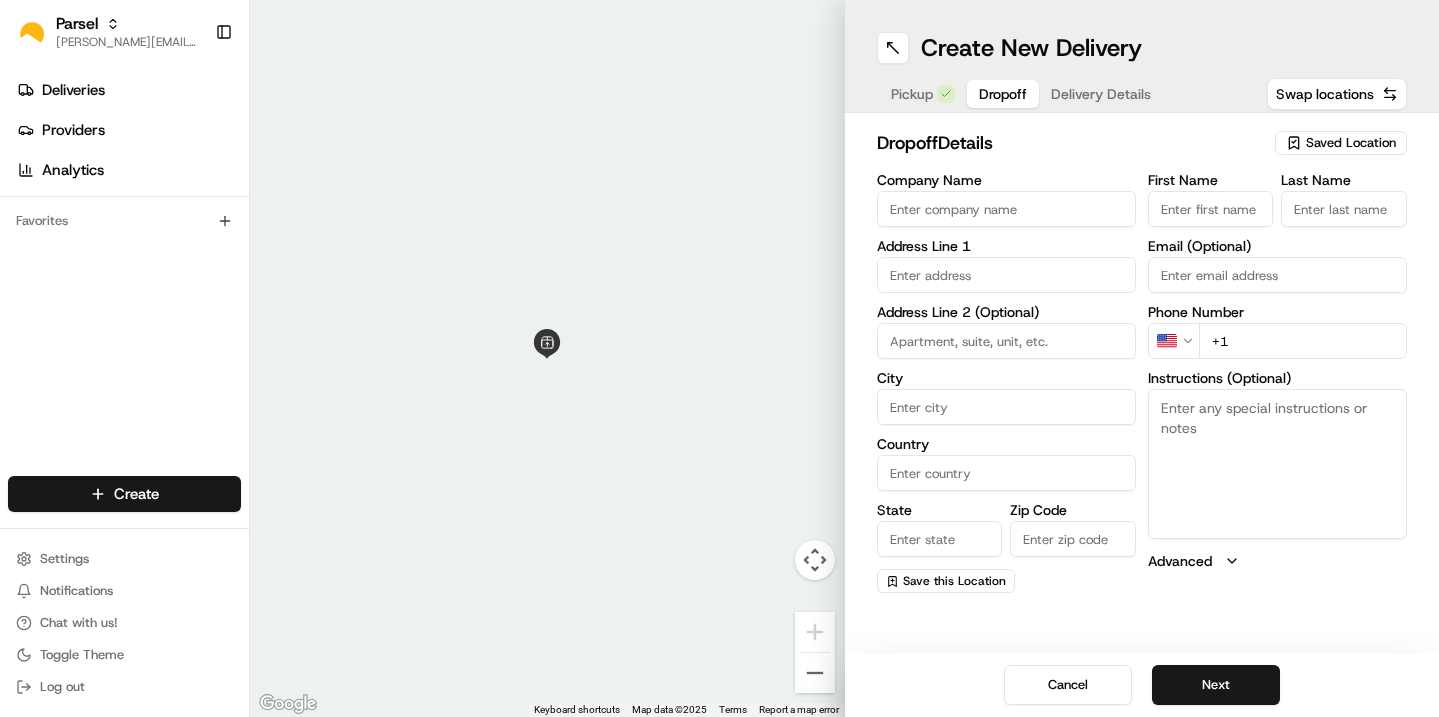 click on "Saved Location" at bounding box center (1351, 143) 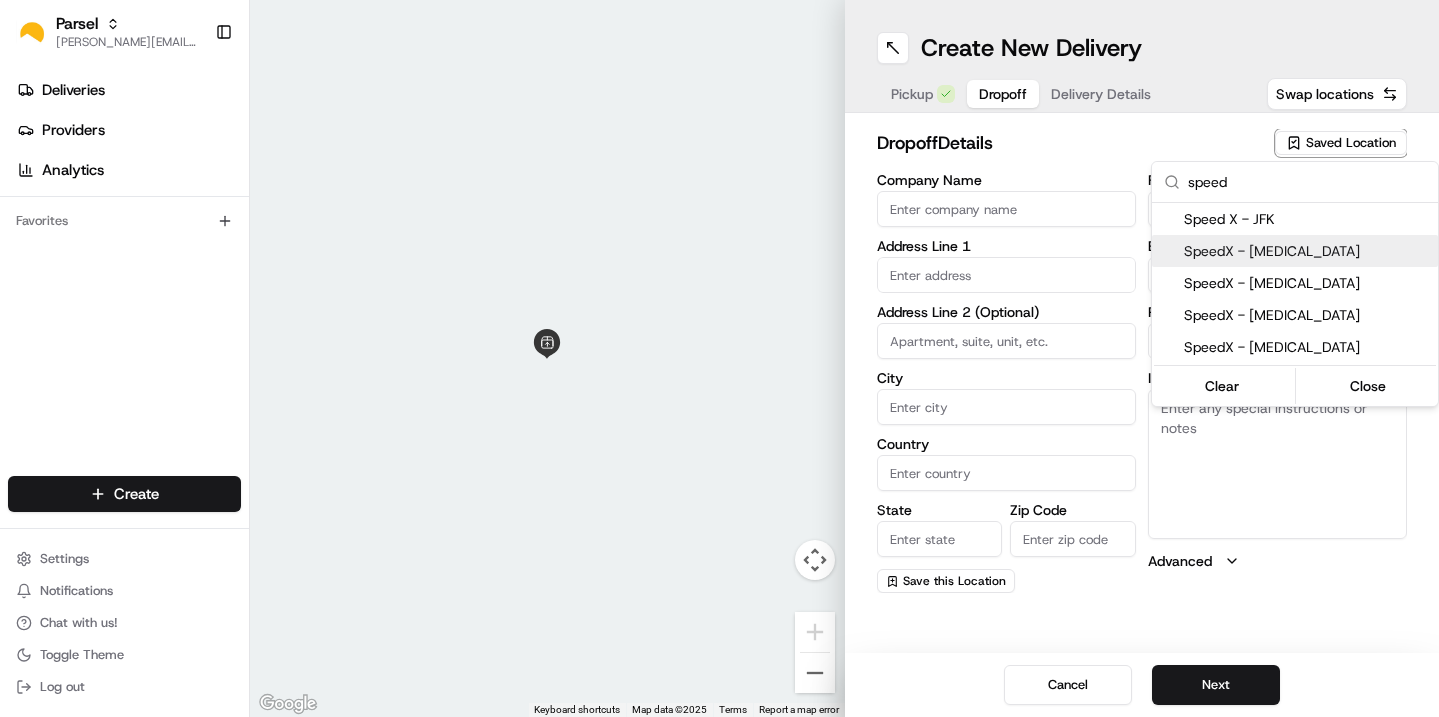 type on "speed" 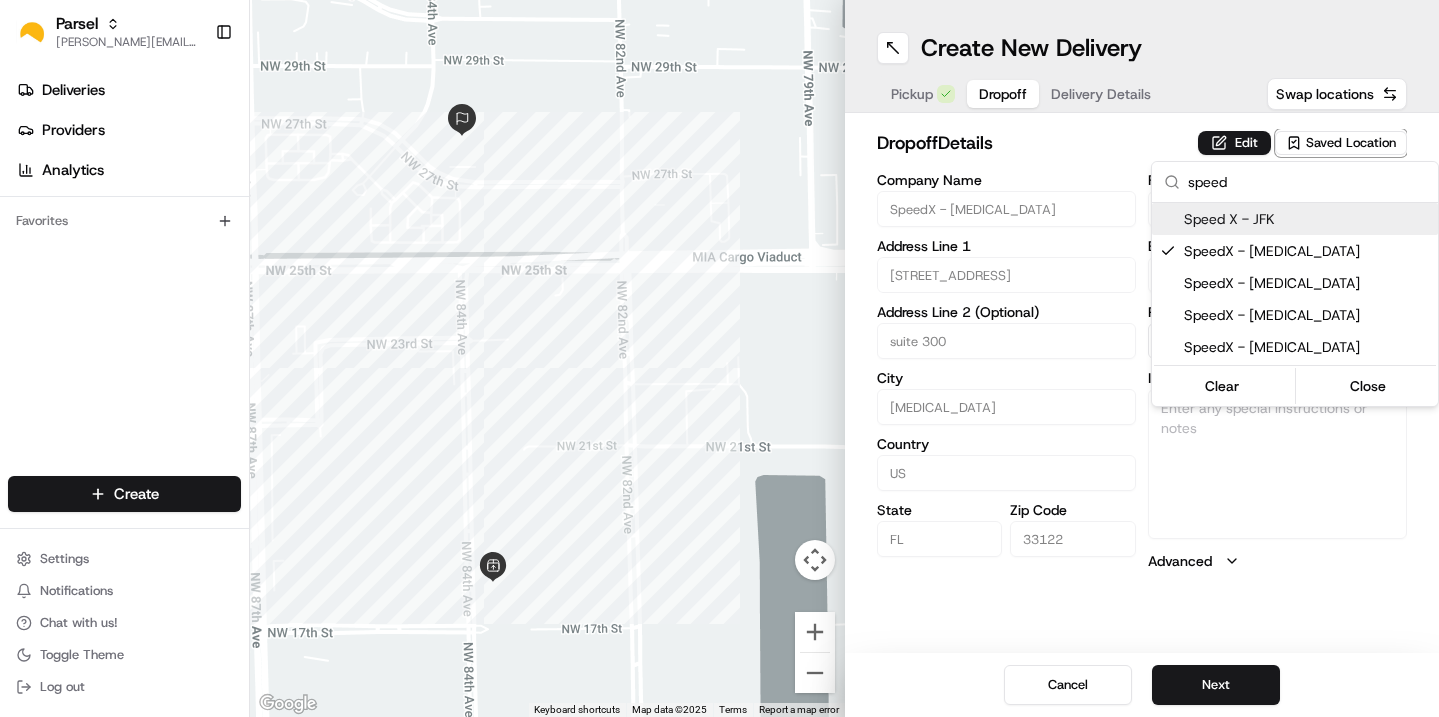 click on "Parsel [EMAIL_ADDRESS][PERSON_NAME][DOMAIN_NAME] Toggle Sidebar Deliveries Providers Analytics Favorites Main Menu Members & Organization Organization Users Roles Preferences Customization Tracking Orchestration Automations Dispatch Strategy Locations Pickup Locations Dropoff Locations Billing Billing Refund Requests Integrations Notification Triggers Webhooks API Keys Request Logs Create Settings Notifications Chat with us! Toggle Theme Log out ← Move left → Move right ↑ Move up ↓ Move down + Zoom in - Zoom out Home Jump left by 75% End Jump right by 75% Page Up Jump up by 75% Page Down Jump down by 75% Keyboard shortcuts Map Data Map data ©2025 Map data ©2025 100 m  Click to toggle between metric and imperial units Terms Report a map error Create New Delivery Pickup Dropoff Delivery Details Swap locations dropoff  Details  Edit Saved Location Company Name SpeedX - [MEDICAL_DATA] Address Line 1 [STREET_ADDRESS][MEDICAL_DATA][US_STATE] First Name" at bounding box center (719, 358) 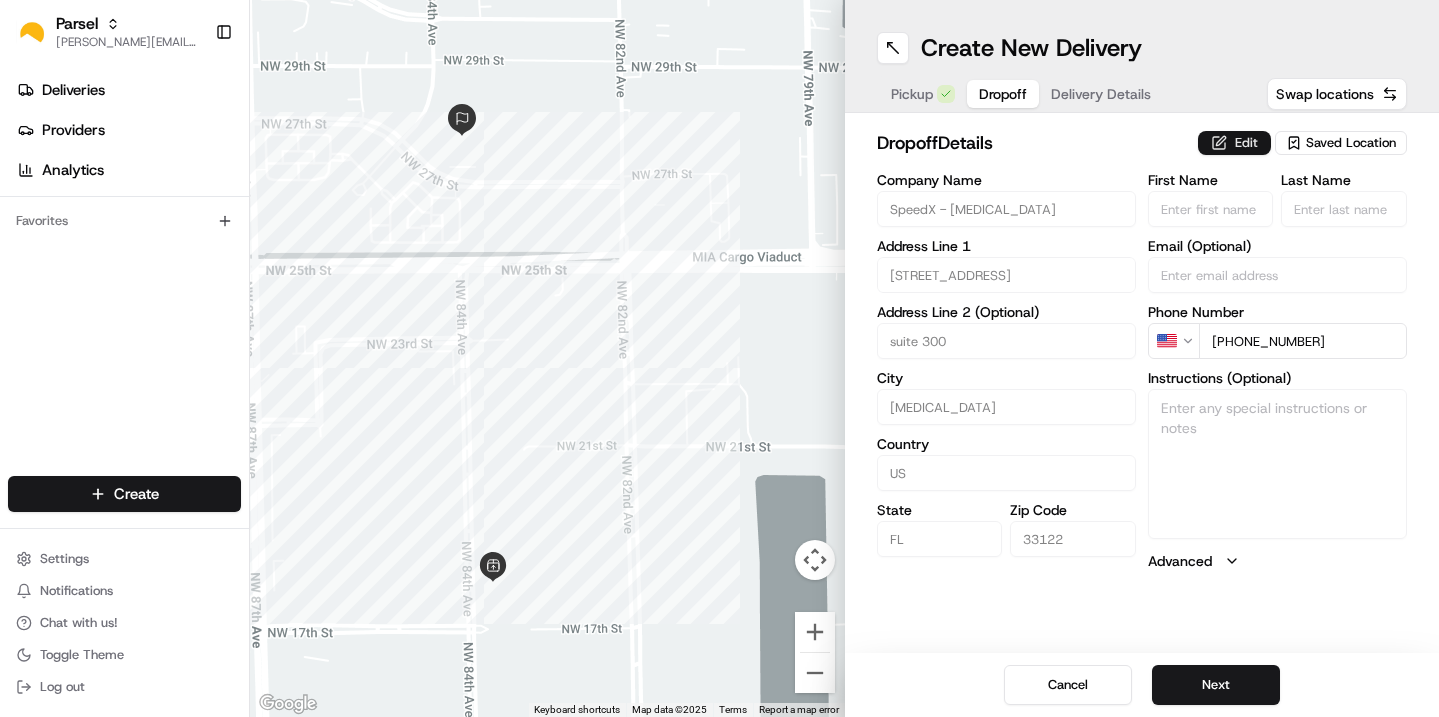 click on "Edit" at bounding box center (1234, 143) 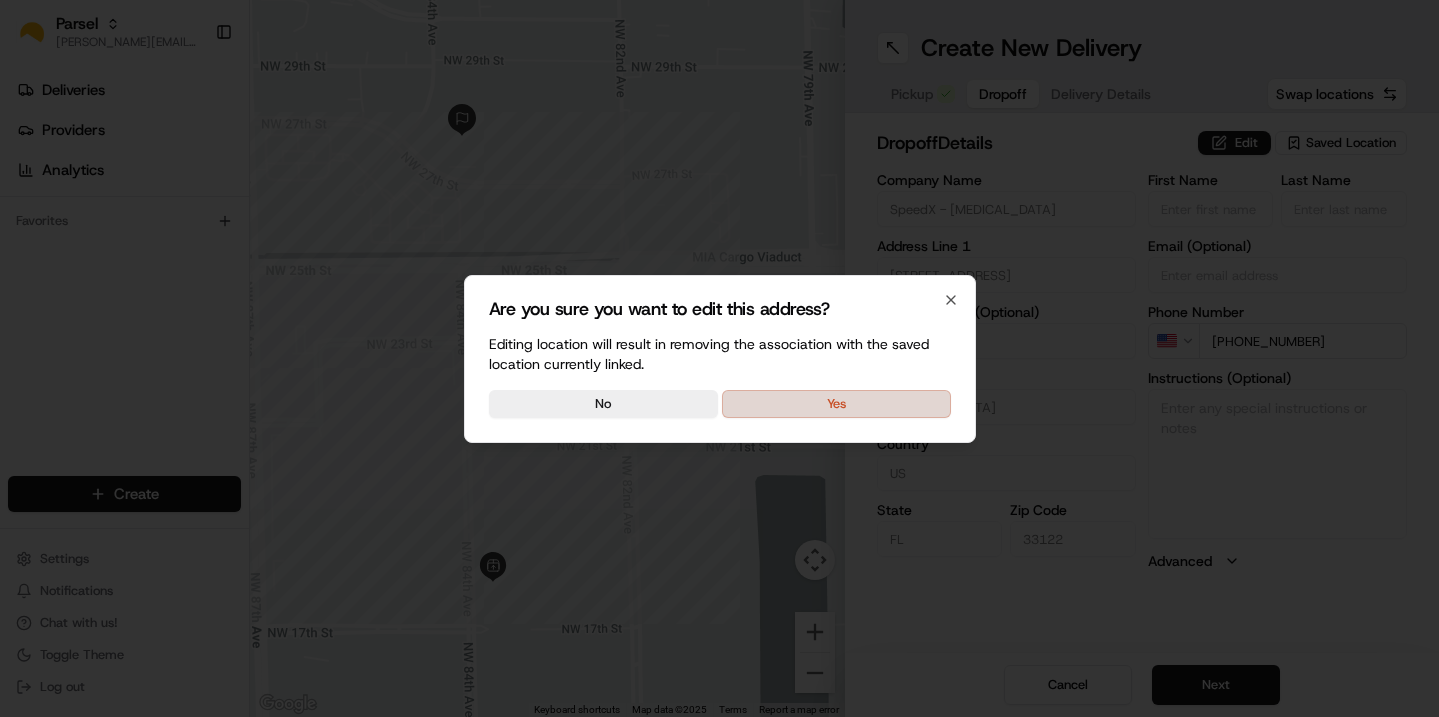 click on "Yes" at bounding box center [836, 404] 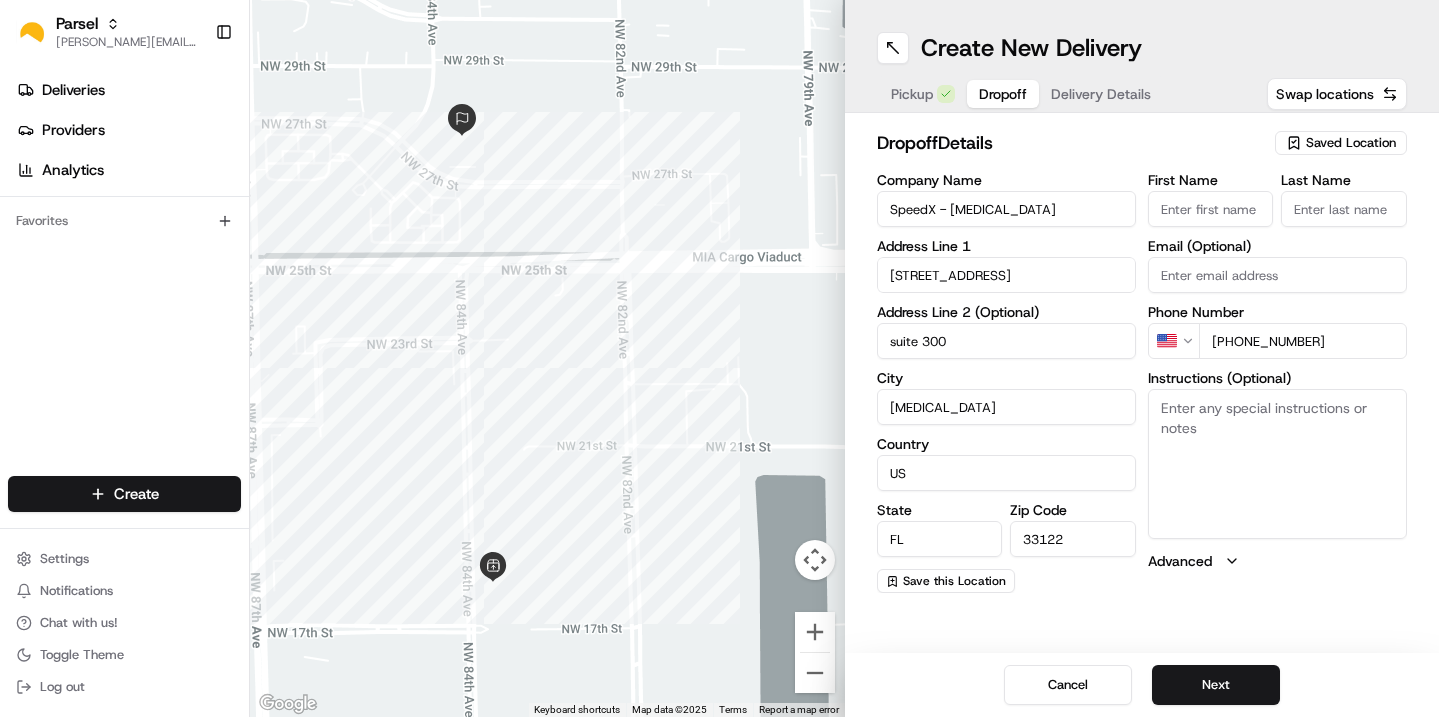 click on "Instructions (Optional)" at bounding box center (1277, 464) 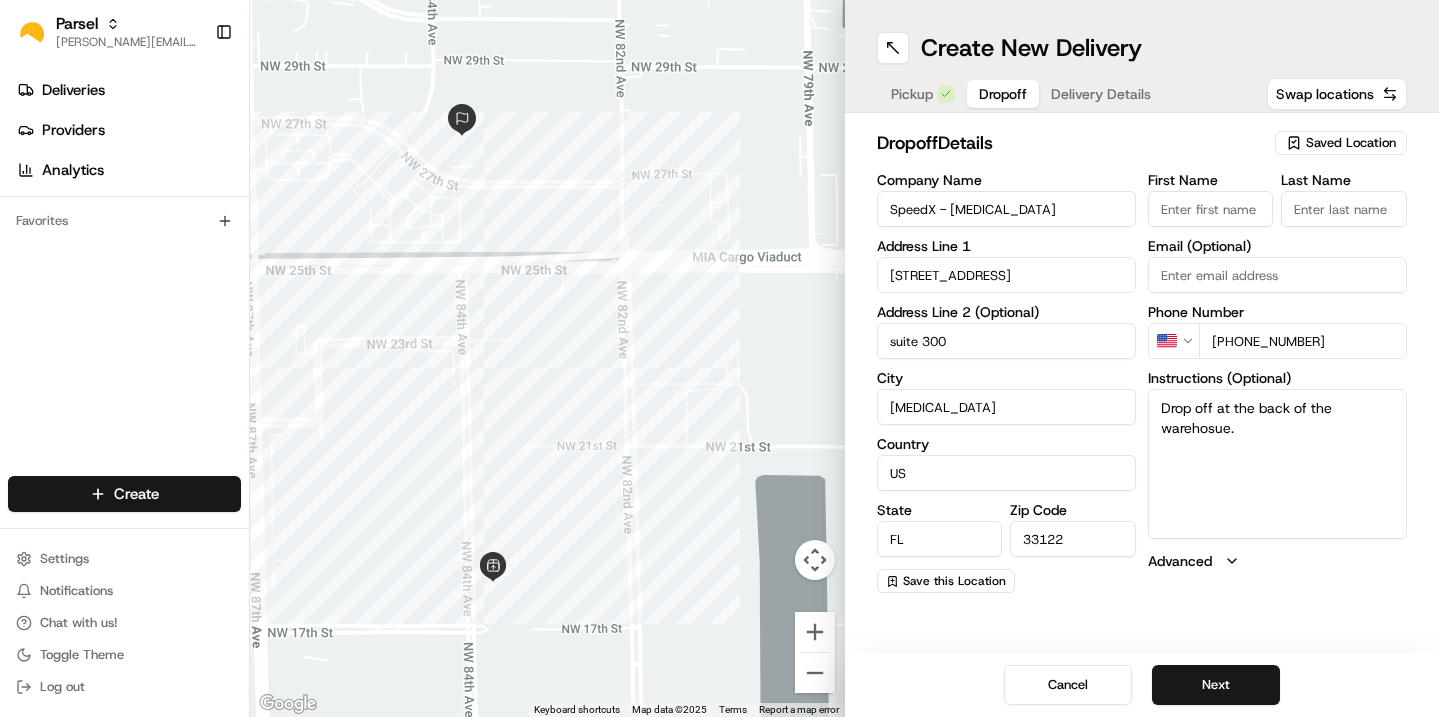 type on "Drop off at the back of the warehosue." 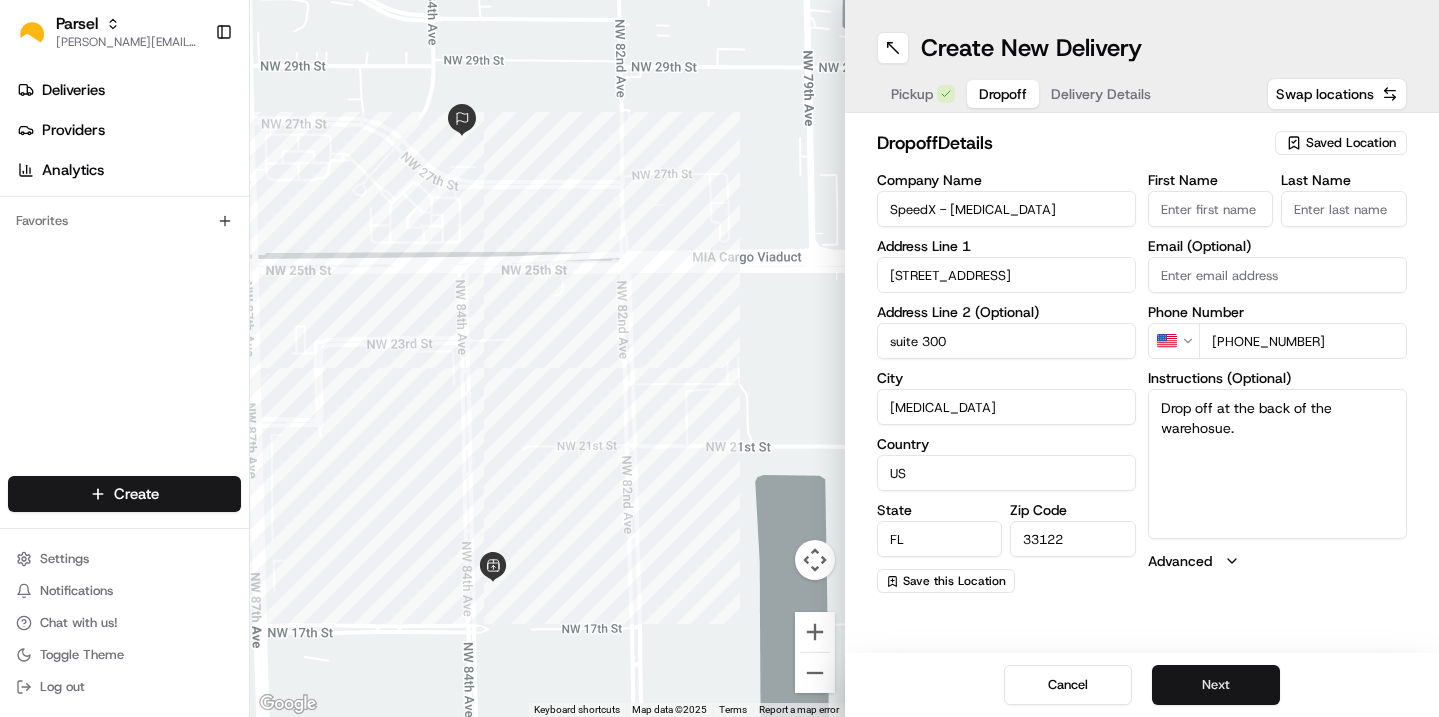 click on "Next" at bounding box center (1216, 685) 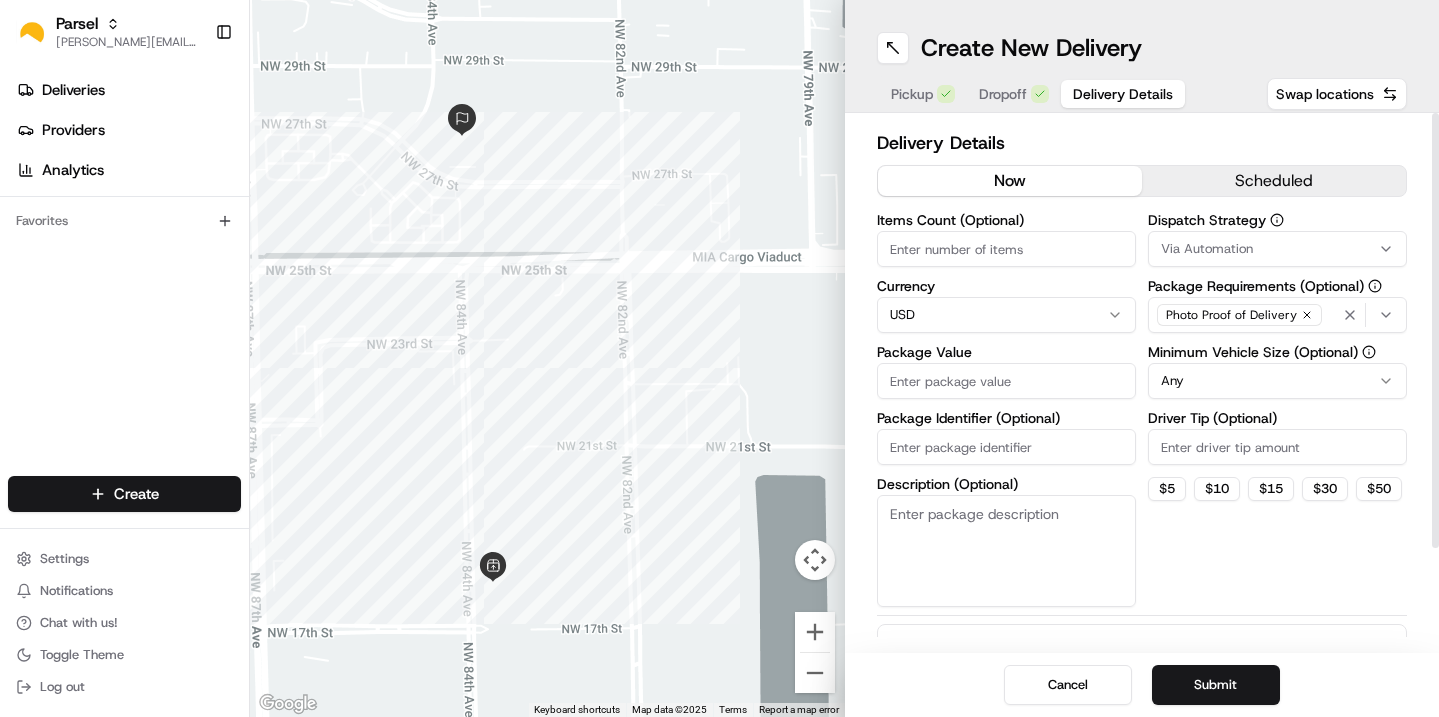 click on "Items Count (Optional)" at bounding box center [1006, 249] 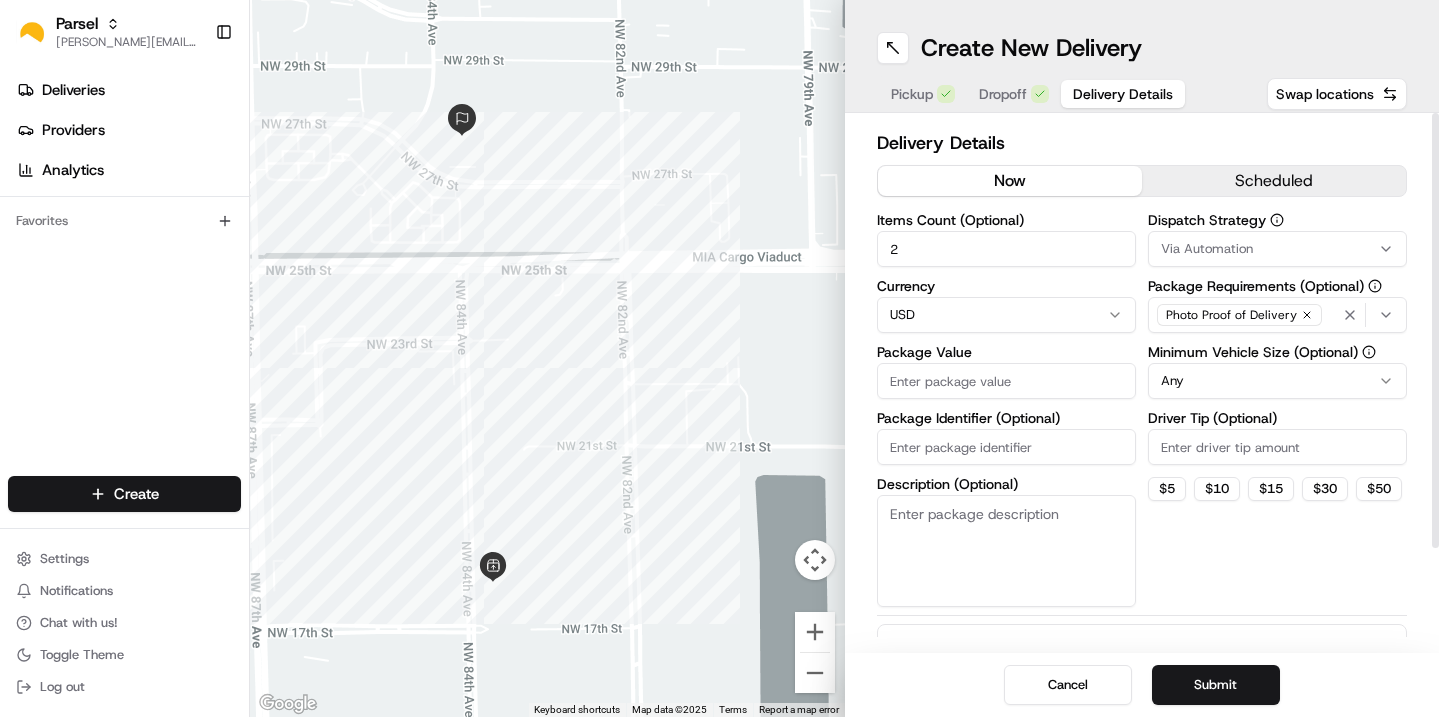 type on "2" 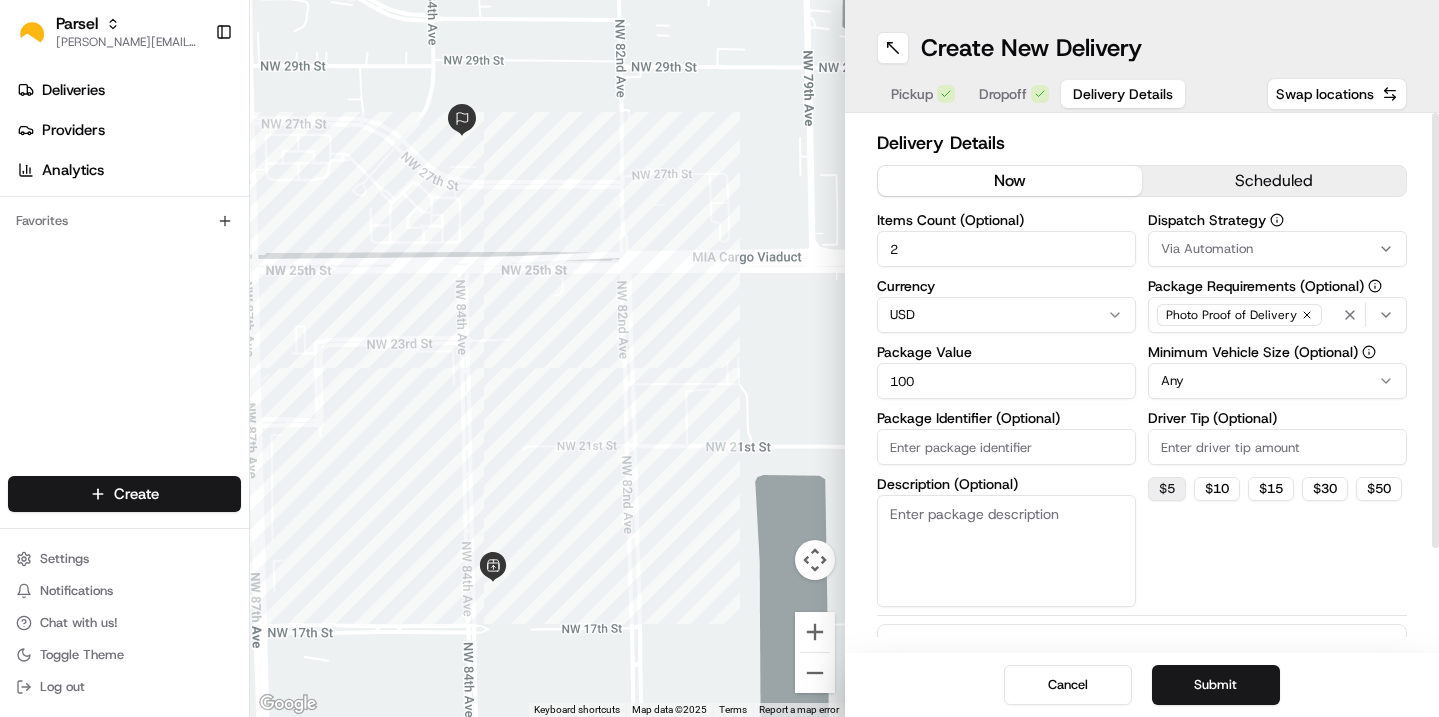 type on "100" 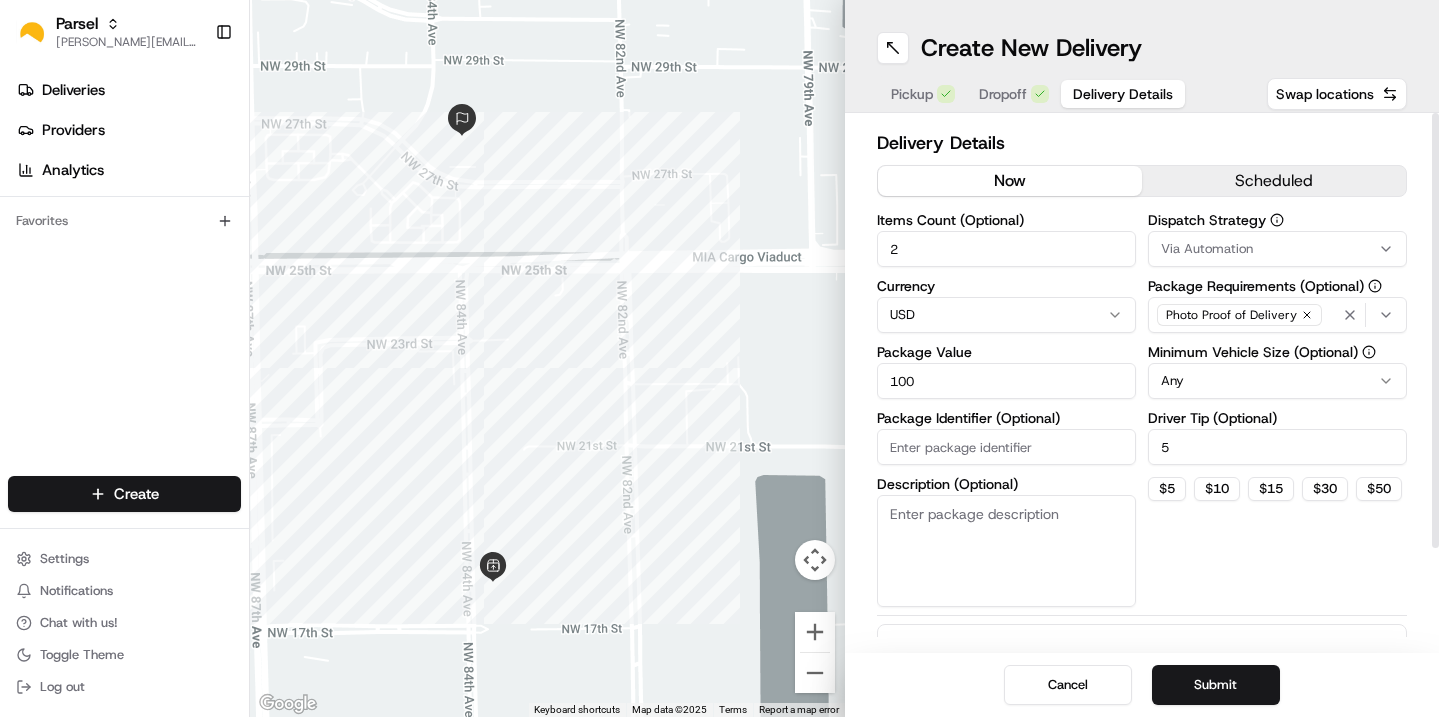 click on "Dispatch Strategy Via Automation Package Requirements (Optional) Photo Proof of Delivery Minimum Vehicle Size (Optional) Any Driver Tip (Optional) 5 $ 5 $ 10 $ 15 $ 30 $ 50" at bounding box center [1277, 410] 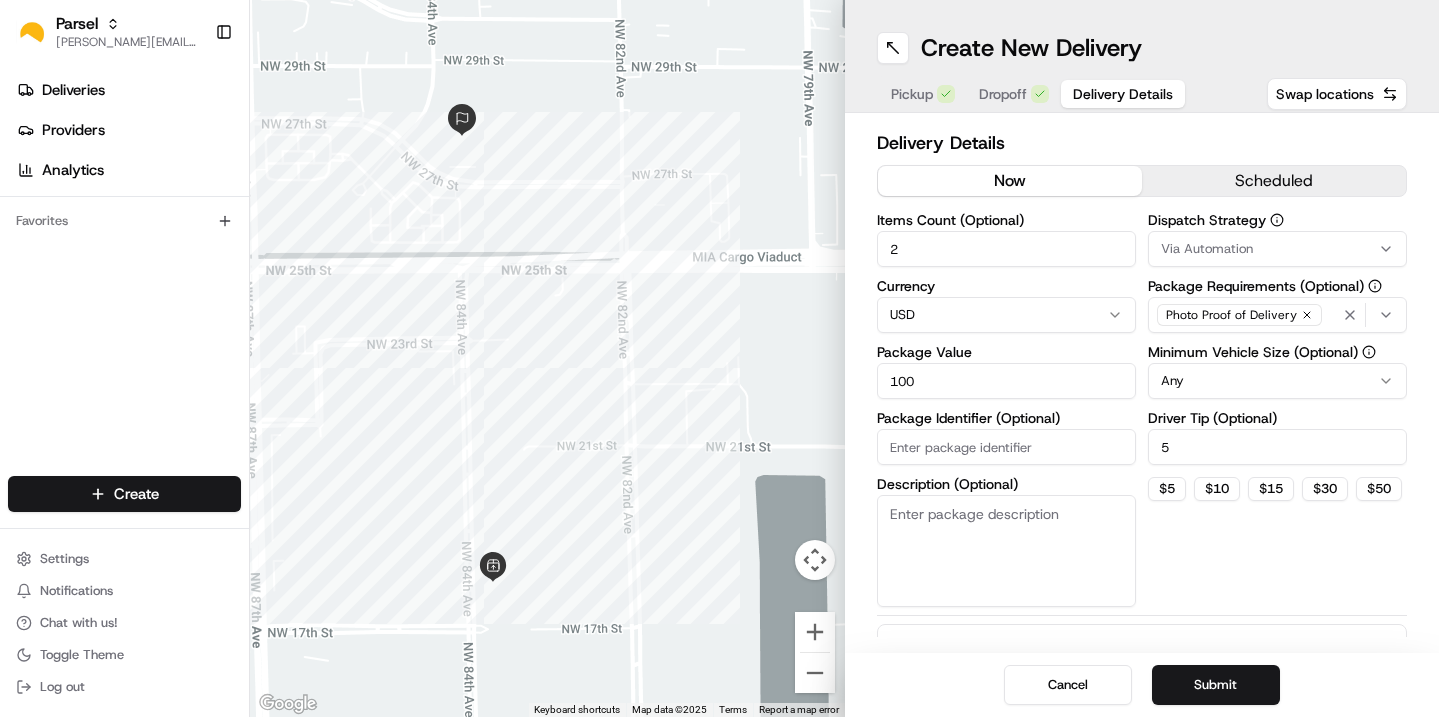 click on "Dropoff" at bounding box center [1003, 94] 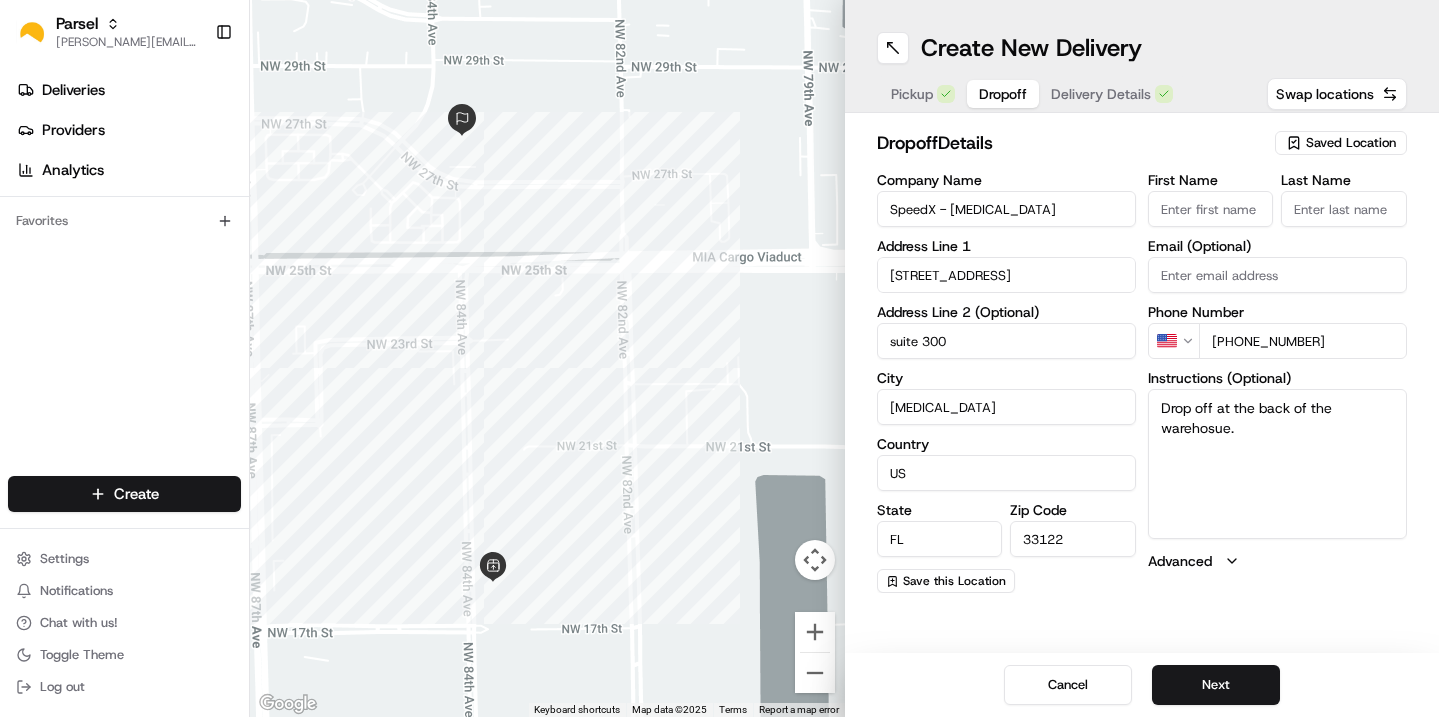 click on "Saved Location" at bounding box center [1351, 143] 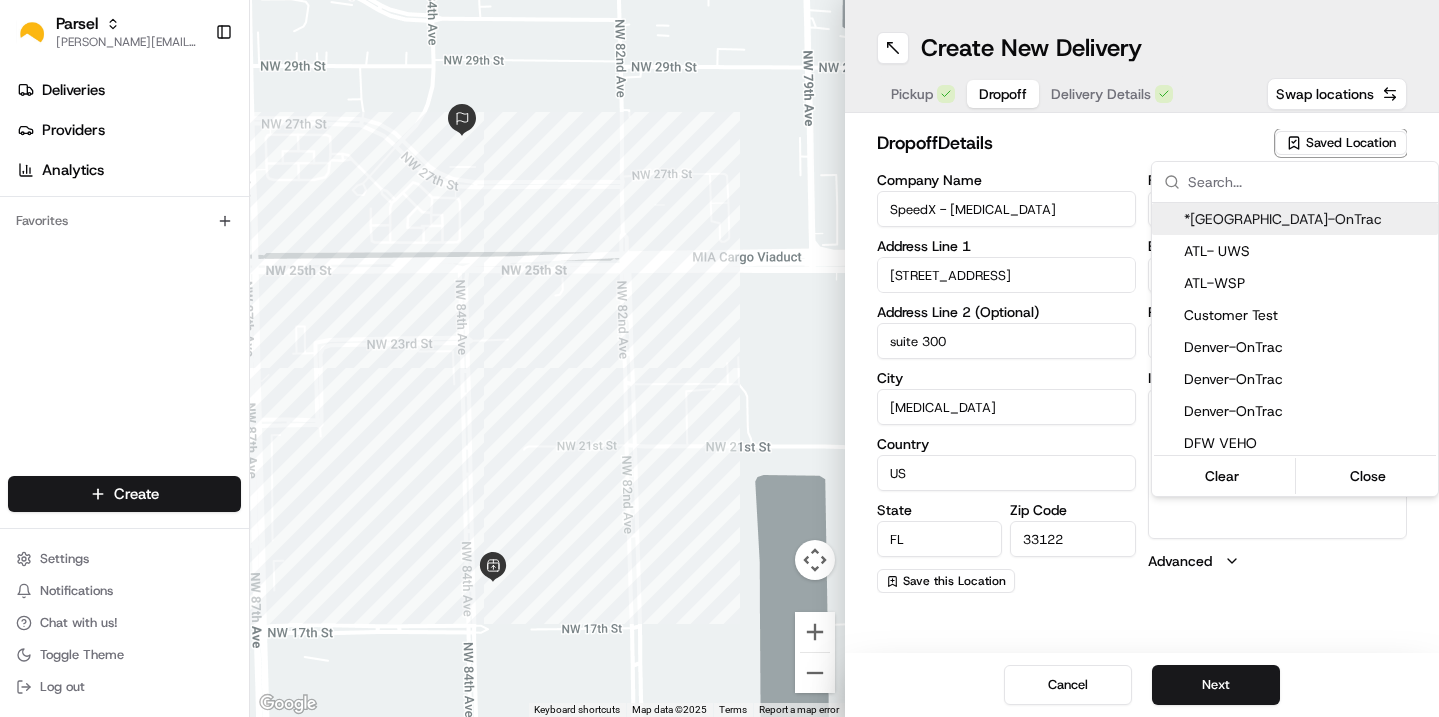 click on "Parsel [EMAIL_ADDRESS][PERSON_NAME][DOMAIN_NAME] Toggle Sidebar Deliveries Providers Analytics Favorites Main Menu Members & Organization Organization Users Roles Preferences Customization Tracking Orchestration Automations Dispatch Strategy Locations Pickup Locations Dropoff Locations Billing Billing Refund Requests Integrations Notification Triggers Webhooks API Keys Request Logs Create Settings Notifications Chat with us! Toggle Theme Log out ← Move left → Move right ↑ Move up ↓ Move down + Zoom in - Zoom out Home Jump left by 75% End Jump right by 75% Page Up Jump up by 75% Page Down Jump down by 75% Keyboard shortcuts Map Data Map data ©2025 Map data ©2025 100 m  Click to toggle between metric and imperial units Terms Report a map error Create New Delivery Pickup Dropoff Delivery Details Swap locations dropoff  Details Saved Location Company Name SpeedX - [MEDICAL_DATA] Address Line 1 [STREET_ADDRESS][MEDICAL_DATA][US_STATE] Save this Location" at bounding box center (719, 358) 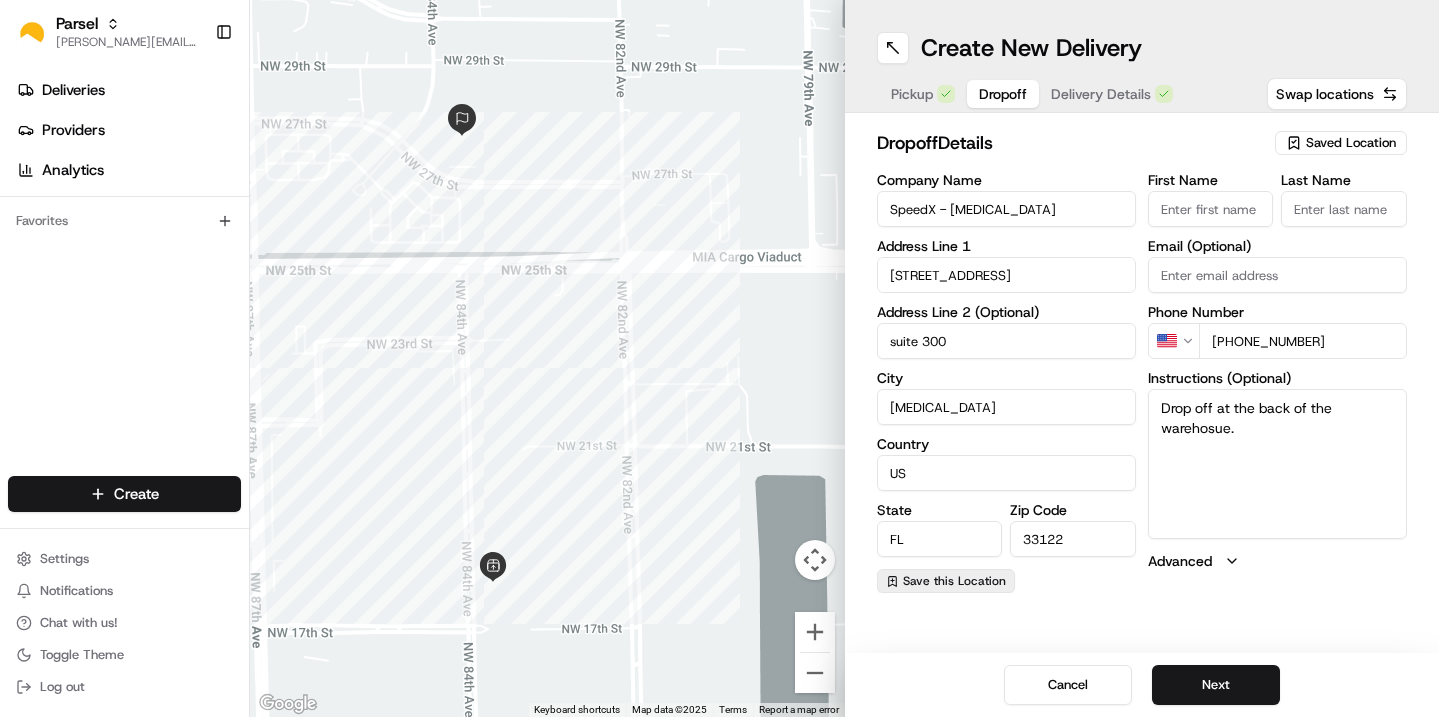 click on "Save this Location" at bounding box center [954, 581] 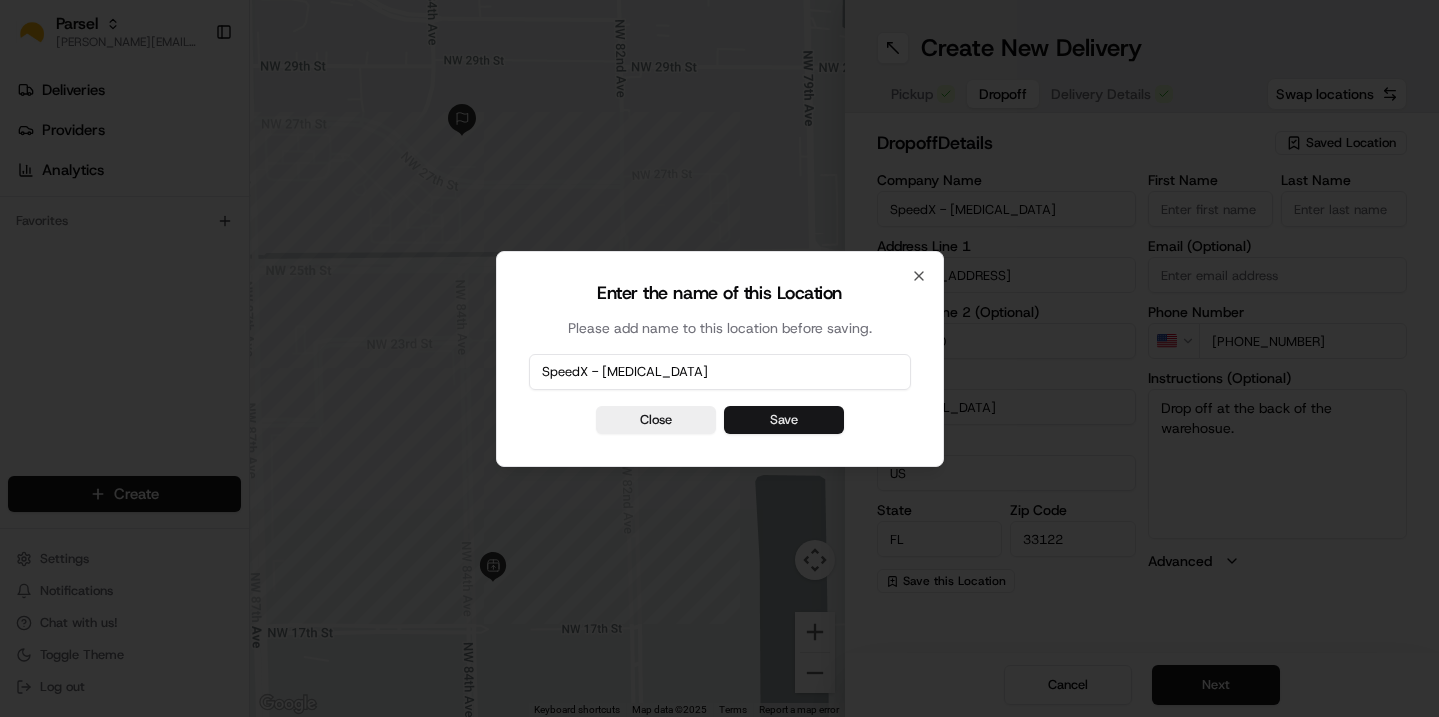 click on "Save" at bounding box center [784, 420] 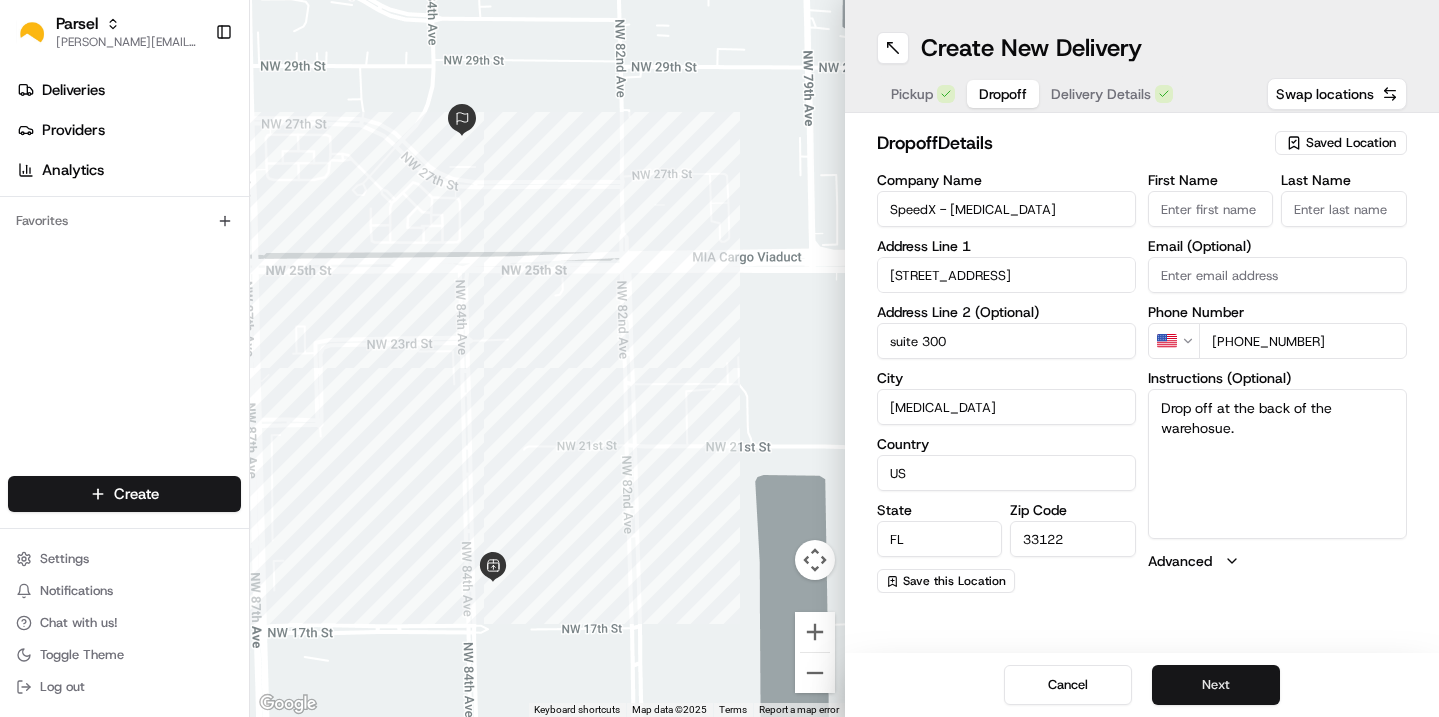 click on "Next" at bounding box center (1216, 685) 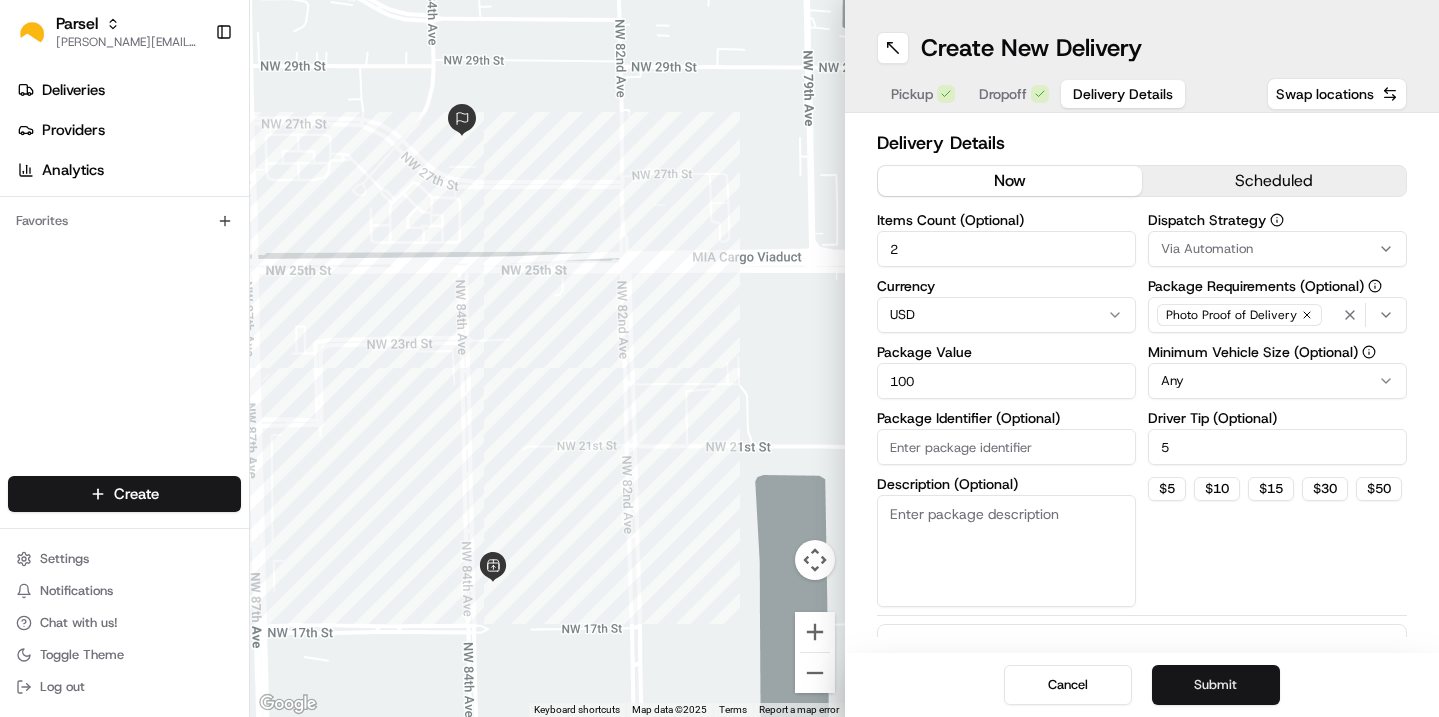 click on "Submit" at bounding box center [1216, 685] 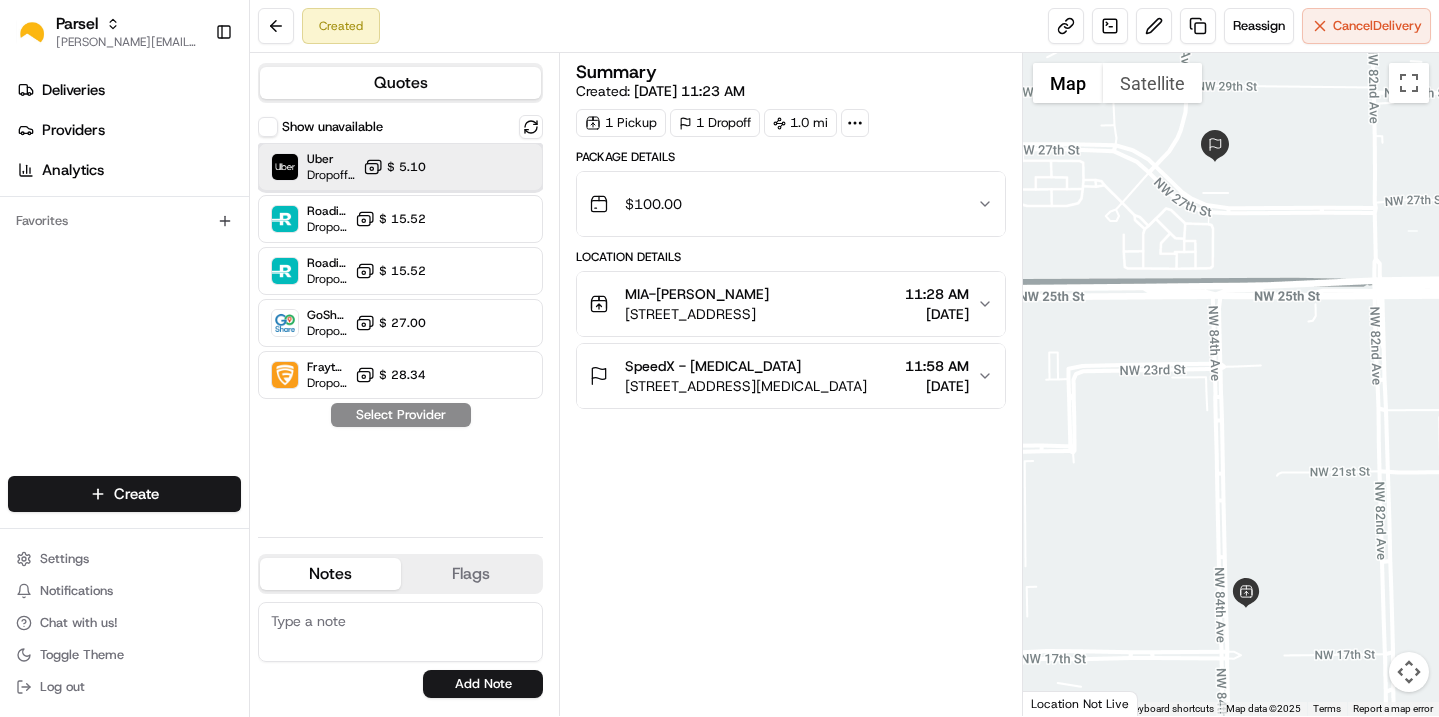 click at bounding box center (482, 167) 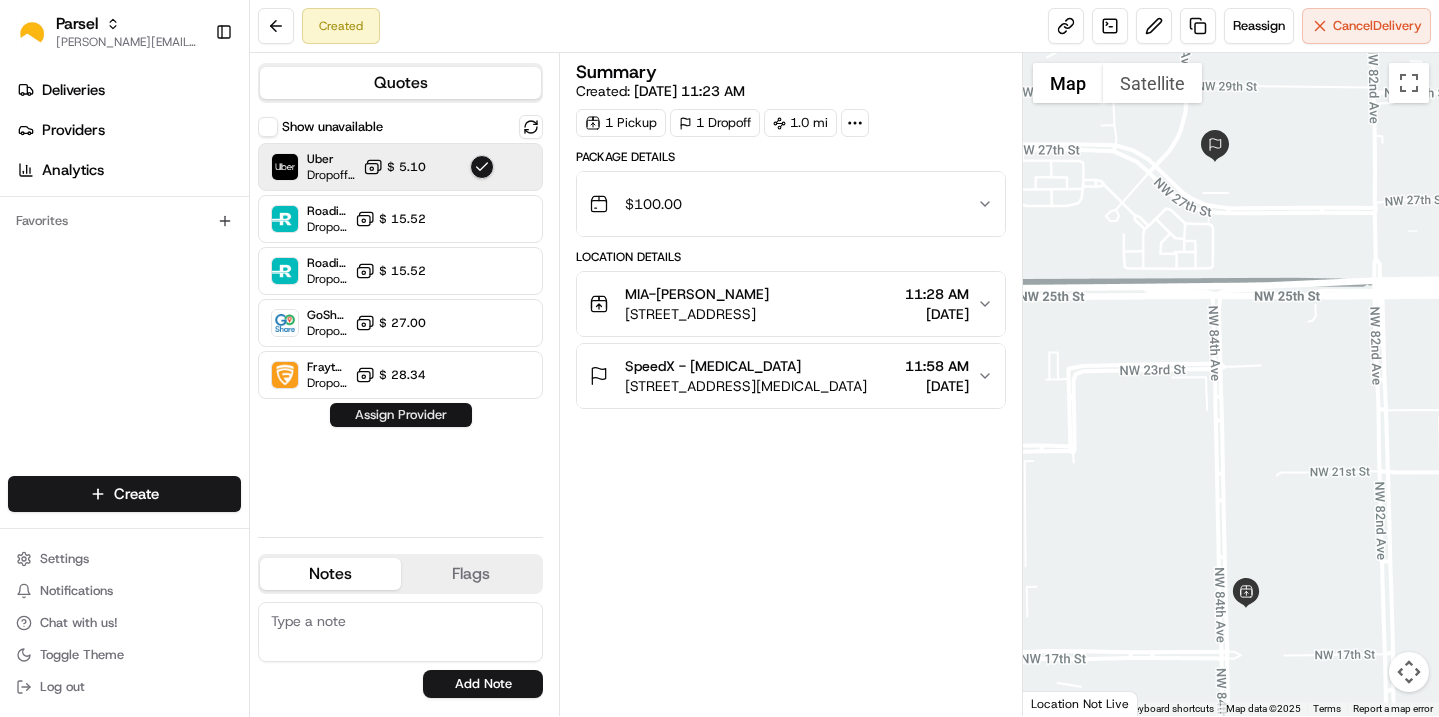 click on "Assign Provider" at bounding box center (401, 415) 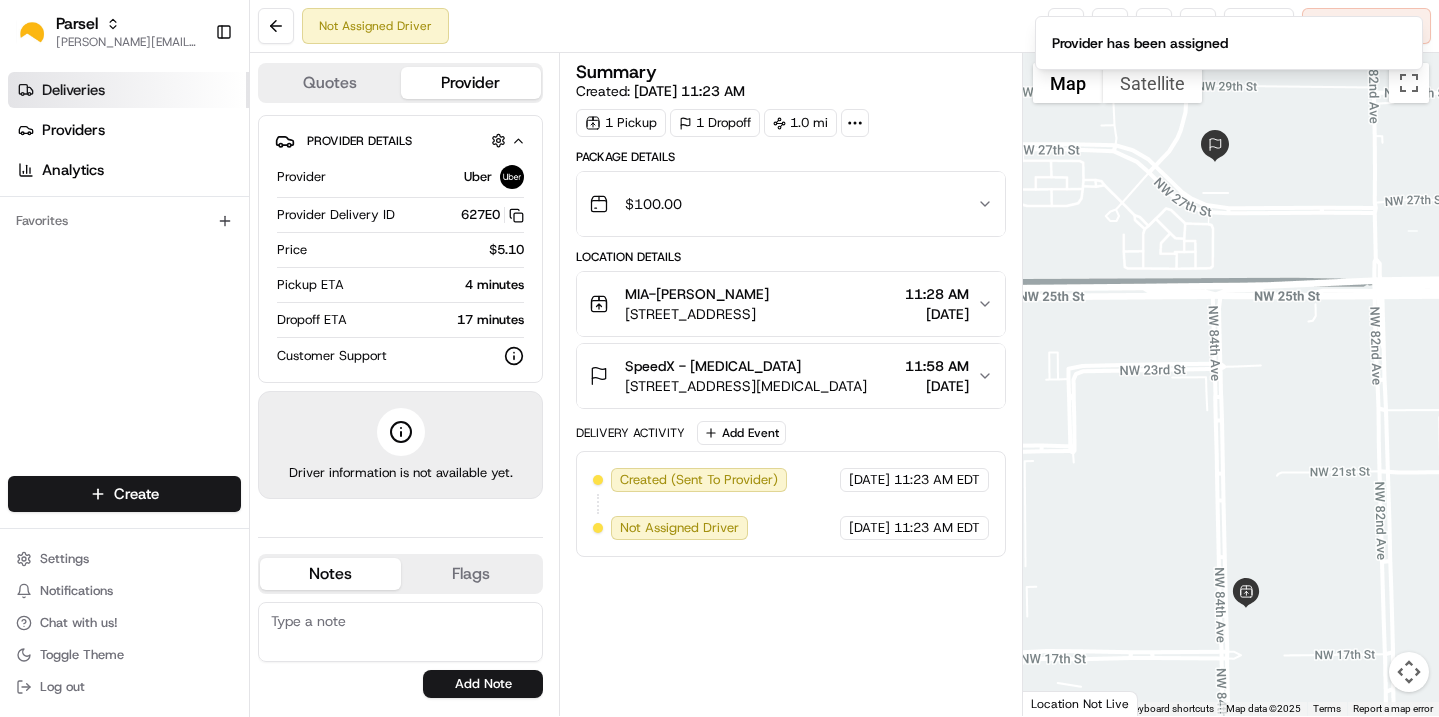click on "Deliveries" at bounding box center [128, 90] 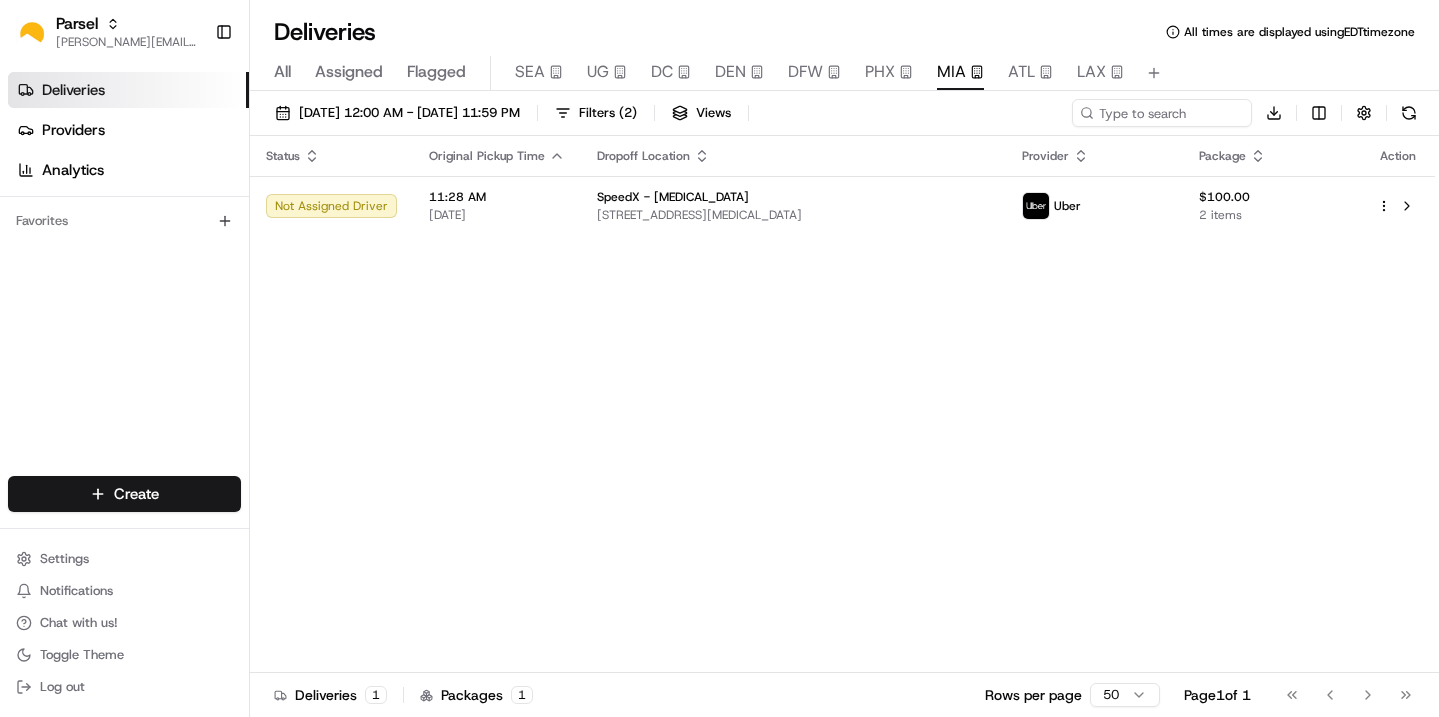 click on "Status Original Pickup Time Dropoff Location Provider Package Action Not Assigned Driver 11:28 AM [DATE] SpeedX - [MEDICAL_DATA] [STREET_ADDRESS][MEDICAL_DATA] $100.00 2   items" at bounding box center [842, 404] 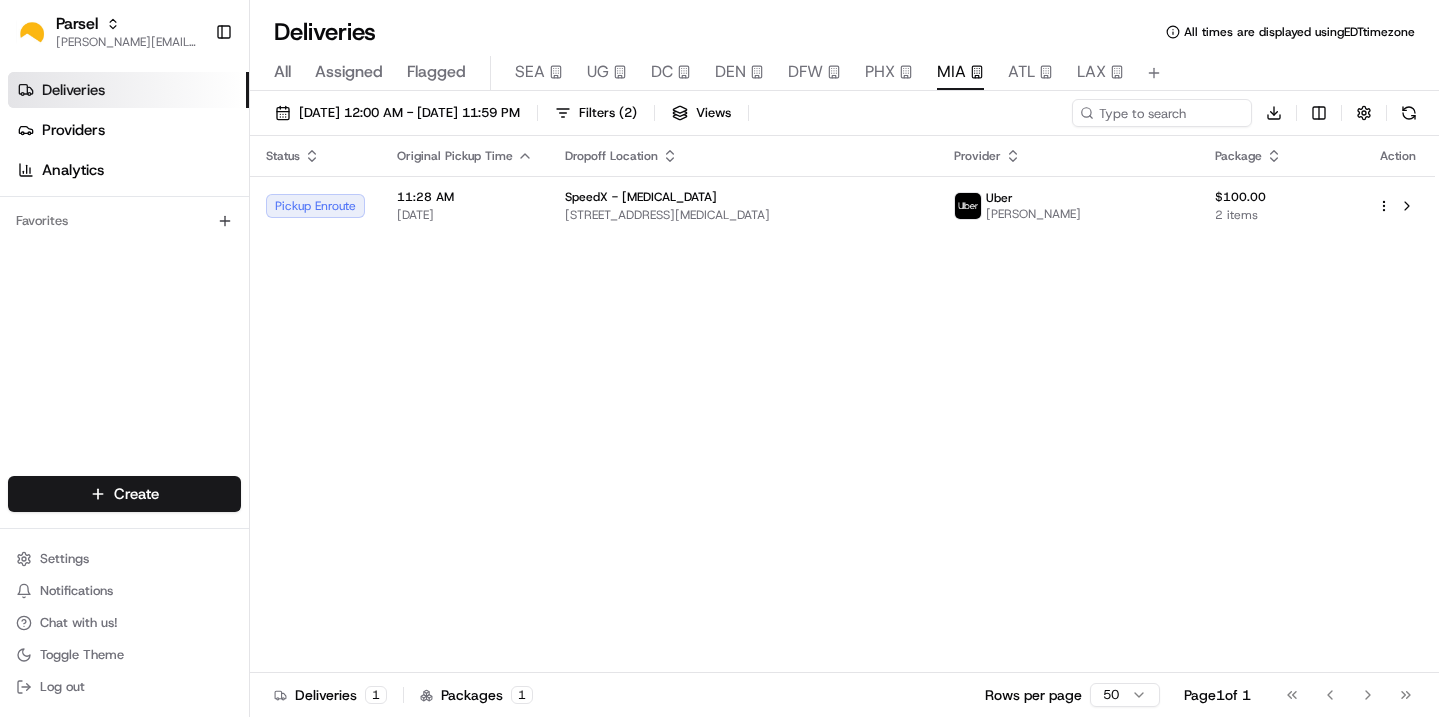 scroll, scrollTop: 0, scrollLeft: 0, axis: both 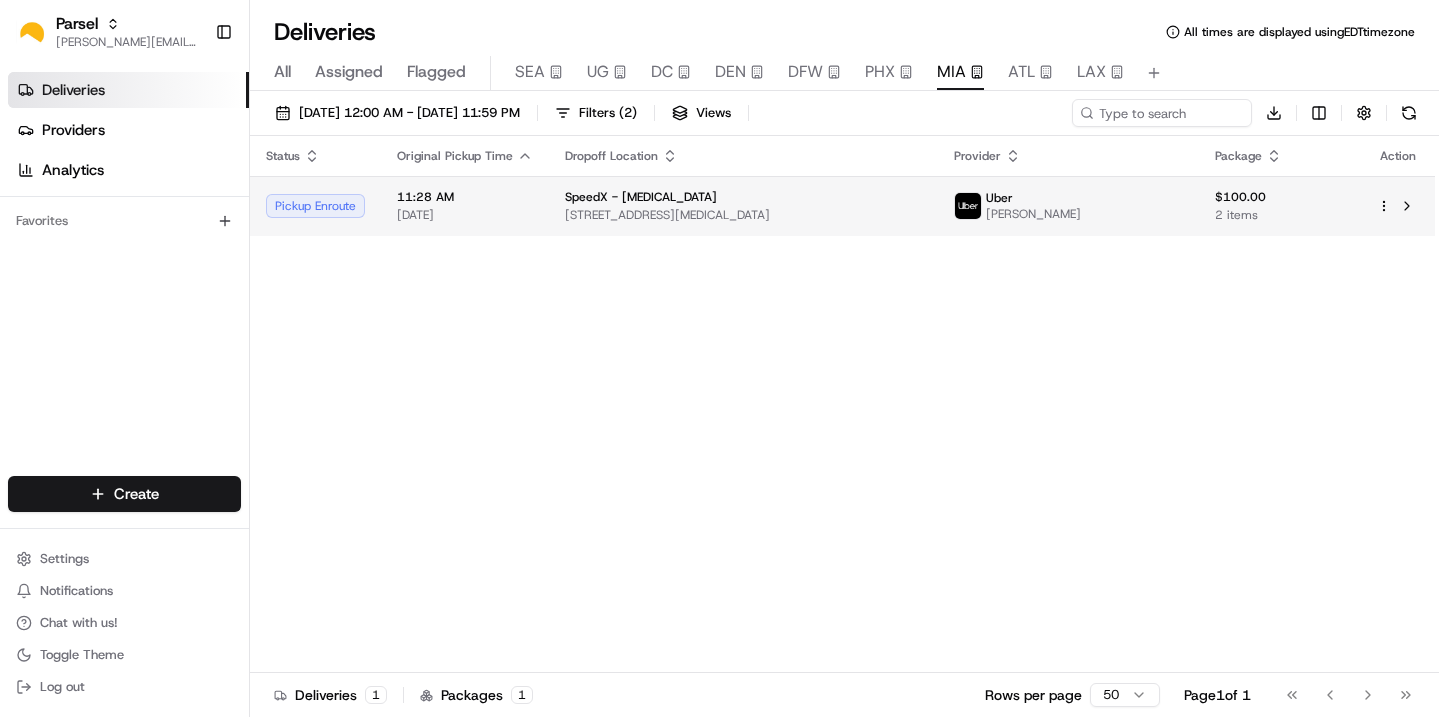 click on "SpeedX - [MEDICAL_DATA] [STREET_ADDRESS][MEDICAL_DATA]" at bounding box center [743, 206] 